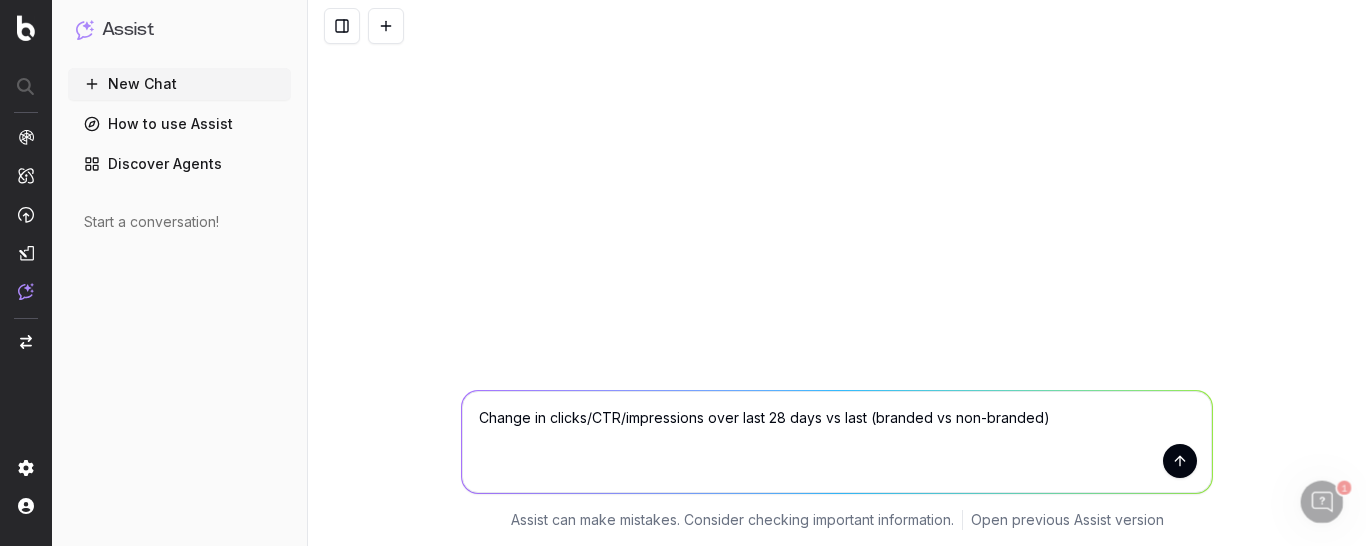scroll, scrollTop: 0, scrollLeft: 0, axis: both 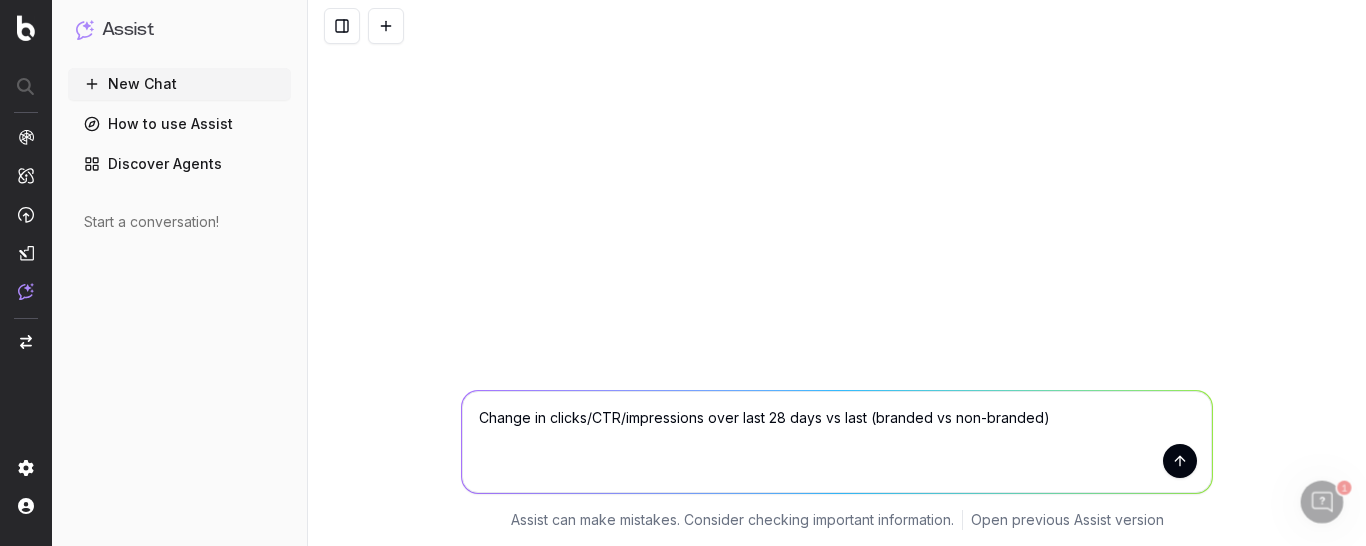 drag, startPoint x: 1050, startPoint y: 420, endPoint x: 465, endPoint y: 424, distance: 585.0137 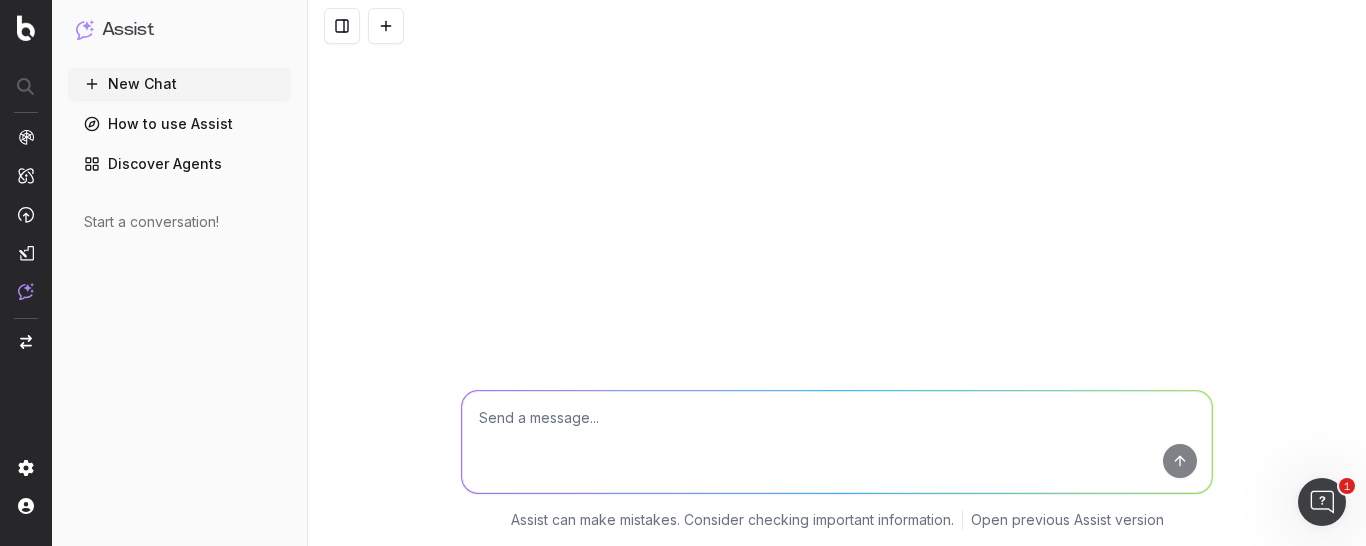 click at bounding box center (837, 442) 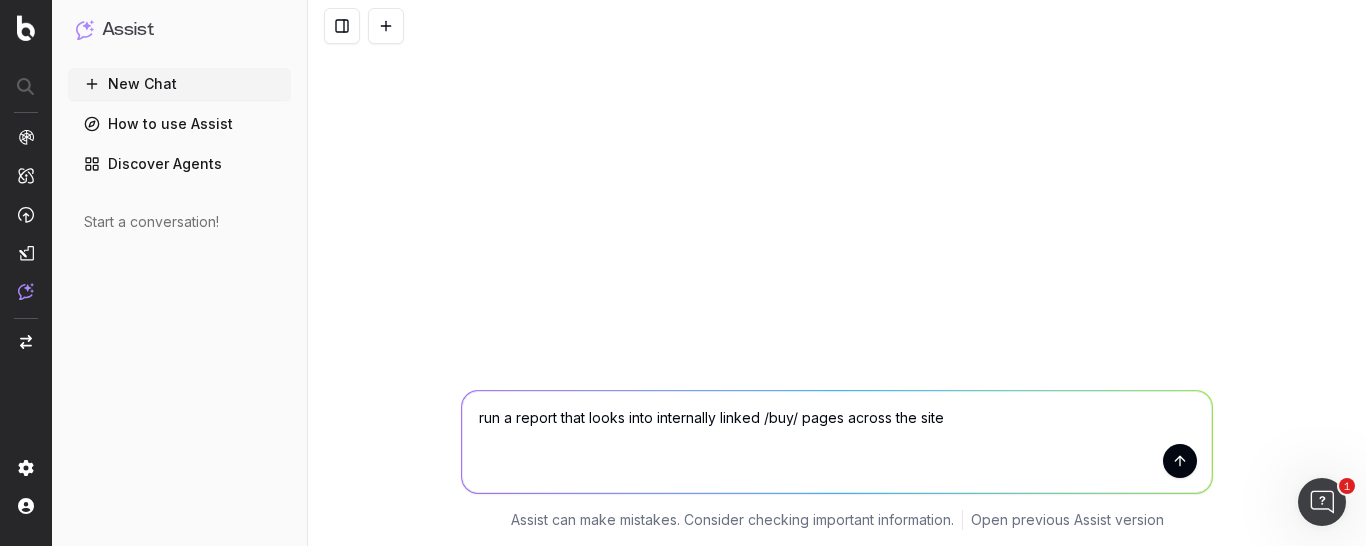 click on "run a report that looks into internally linked /buy/ pages across the site" at bounding box center (837, 442) 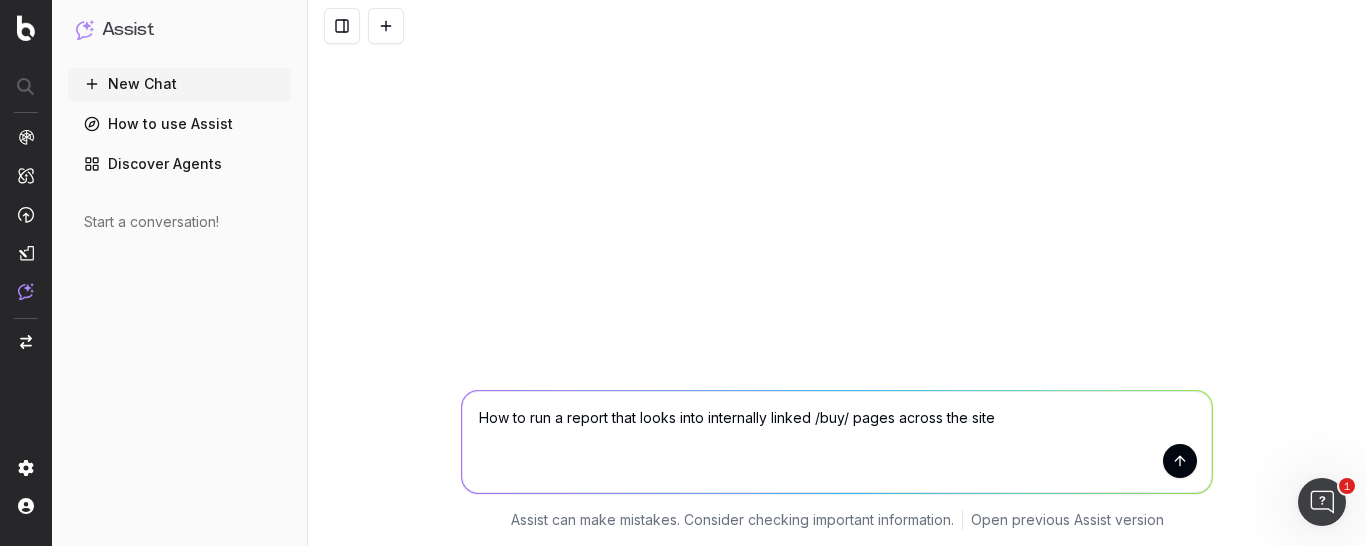 click on "How to run a report that looks into internally linked /buy/ pages across the site" at bounding box center (837, 442) 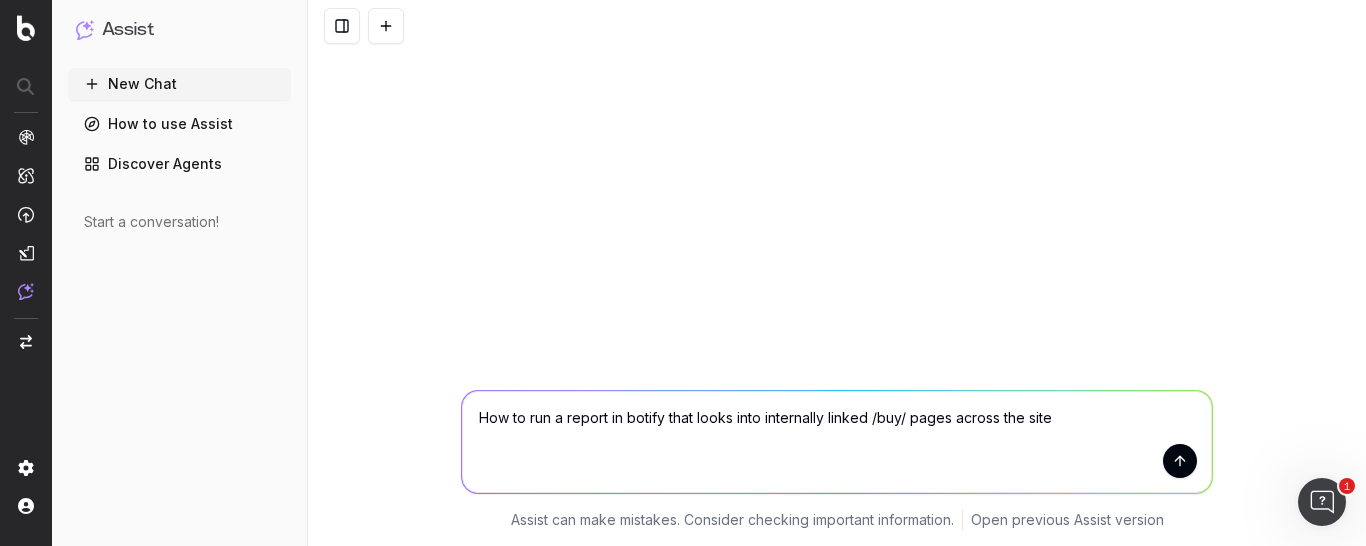 click on "How to run a report in botify that looks into internally linked /buy/ pages across the site" at bounding box center [837, 442] 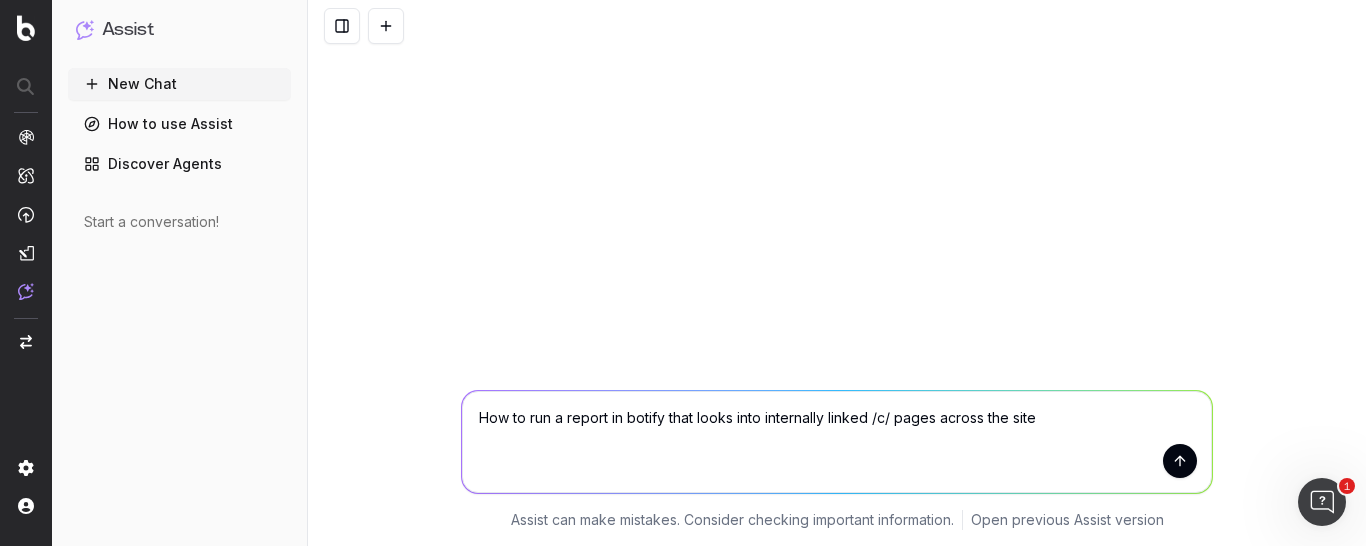 click on "How to run a report in botify that looks into internally linked /c/ pages across the site" at bounding box center [837, 442] 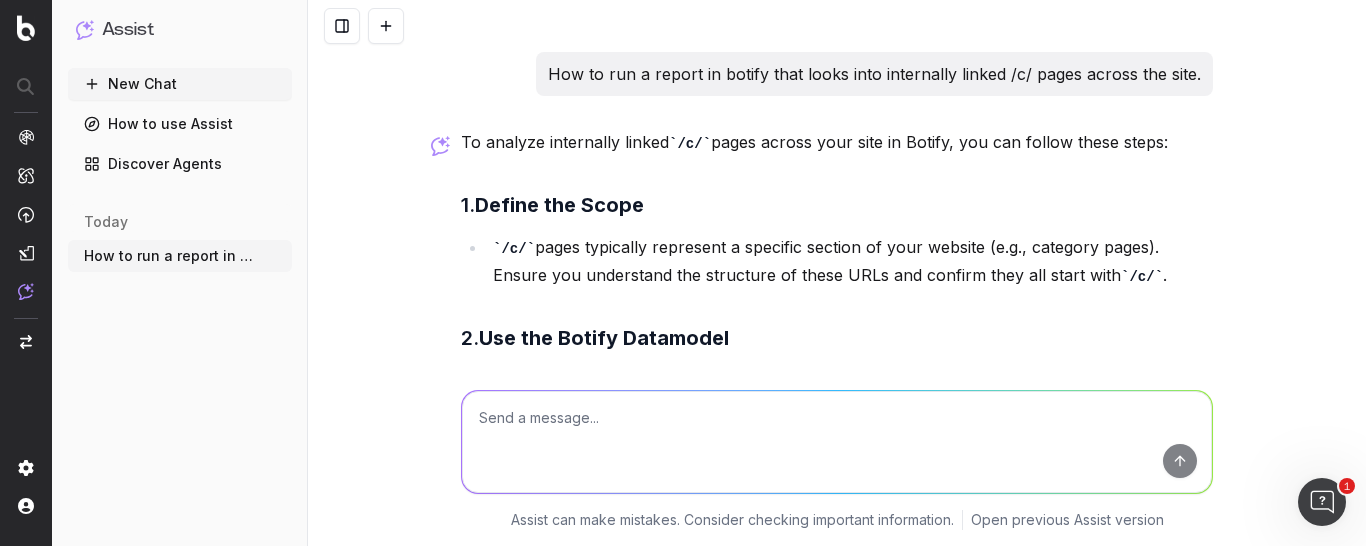 scroll, scrollTop: 638, scrollLeft: 0, axis: vertical 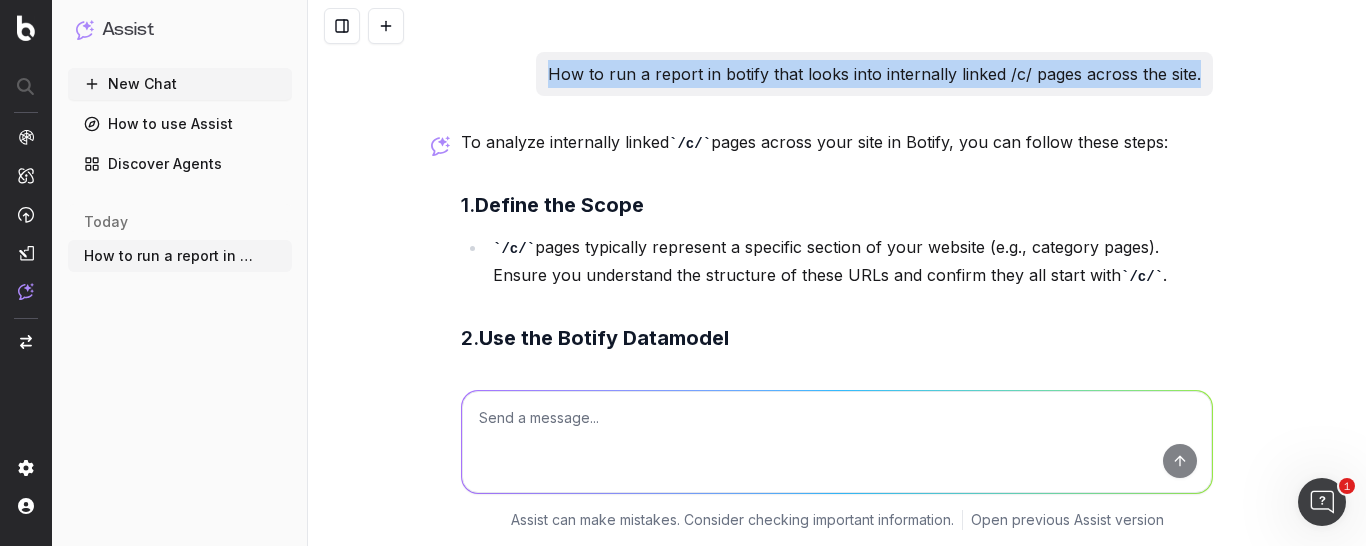 drag, startPoint x: 552, startPoint y: 73, endPoint x: 1196, endPoint y: 69, distance: 644.01245 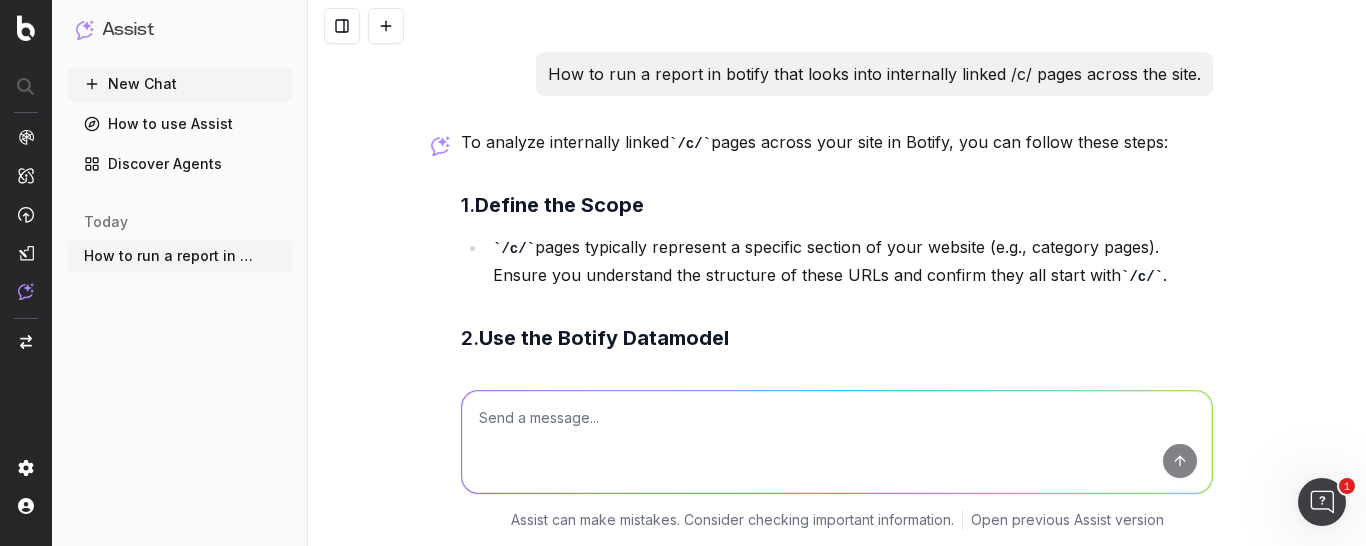 click at bounding box center [837, 442] 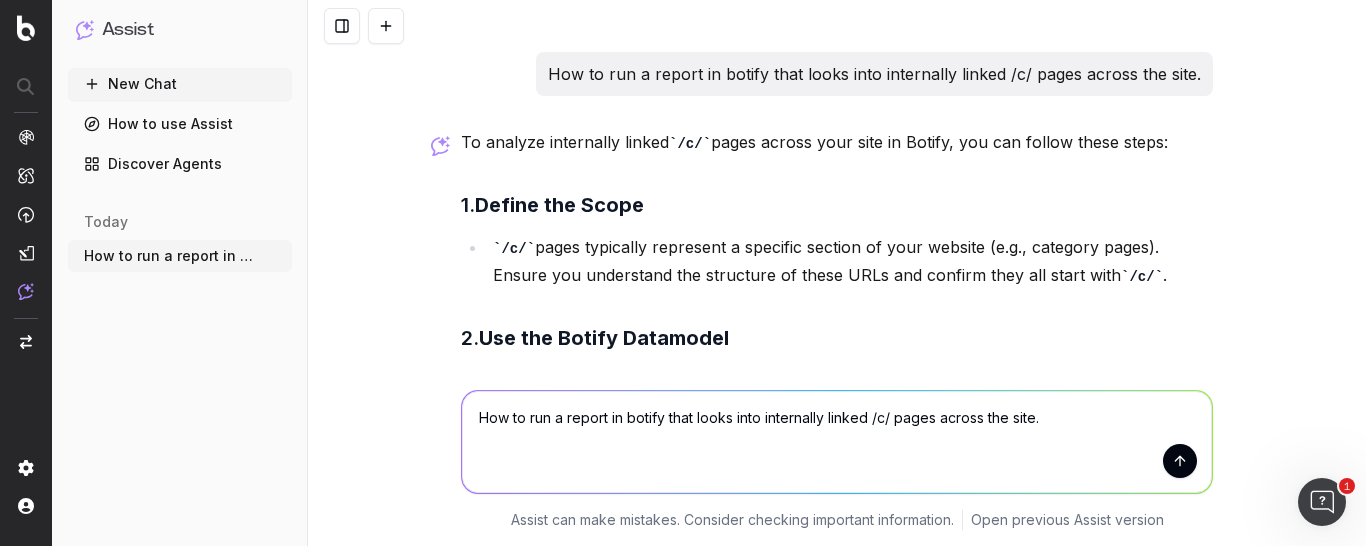 click on "How to run a report in botify that looks into internally linked /c/ pages across the site." at bounding box center (837, 442) 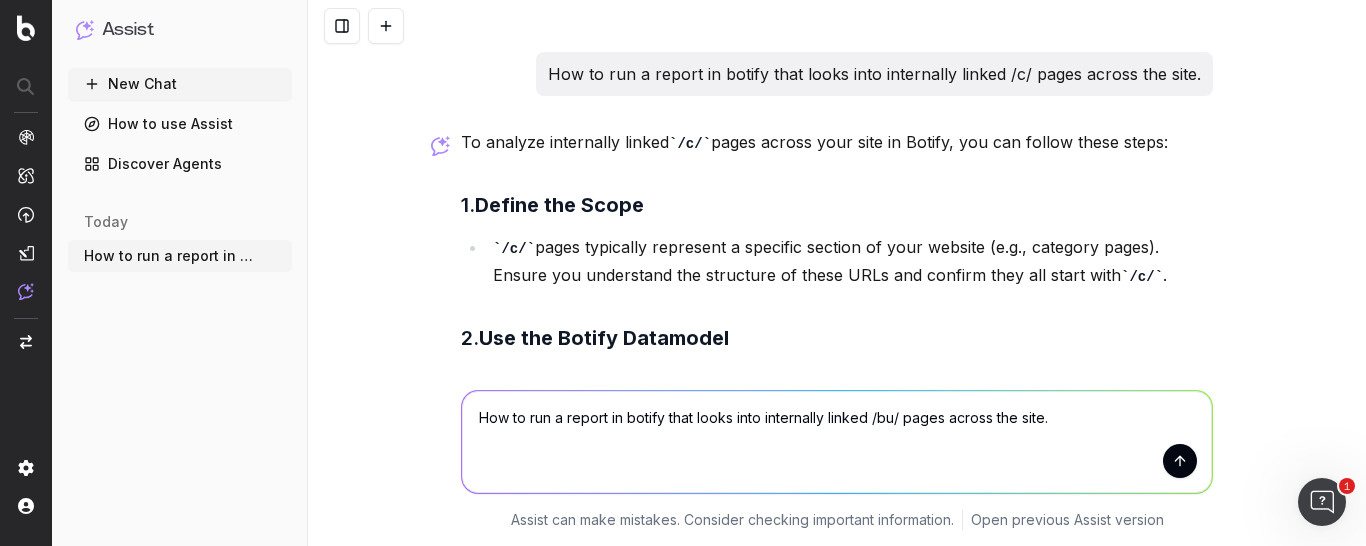 type on "How to run a report in botify that looks into internally linked /buy/ pages across the site." 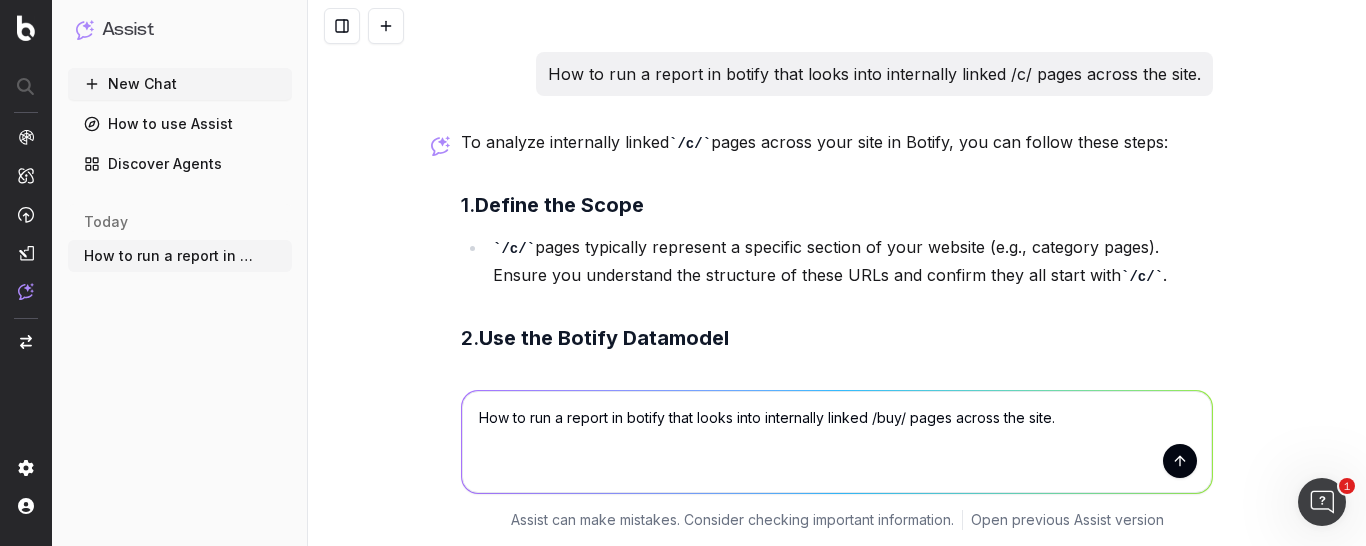 type 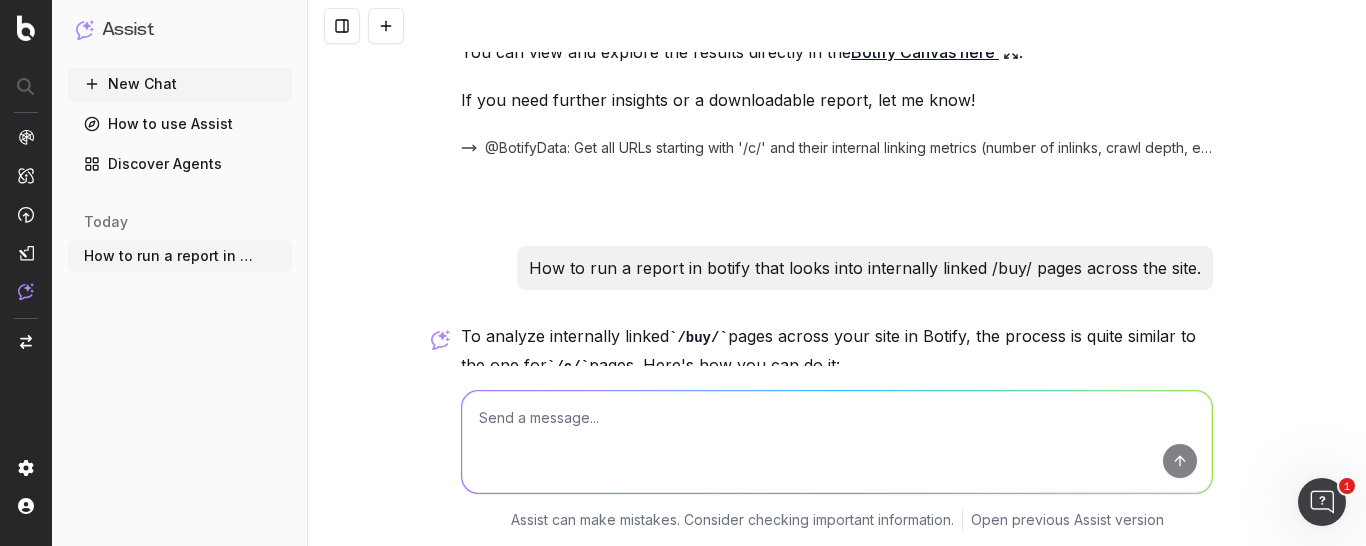 scroll, scrollTop: 1518, scrollLeft: 0, axis: vertical 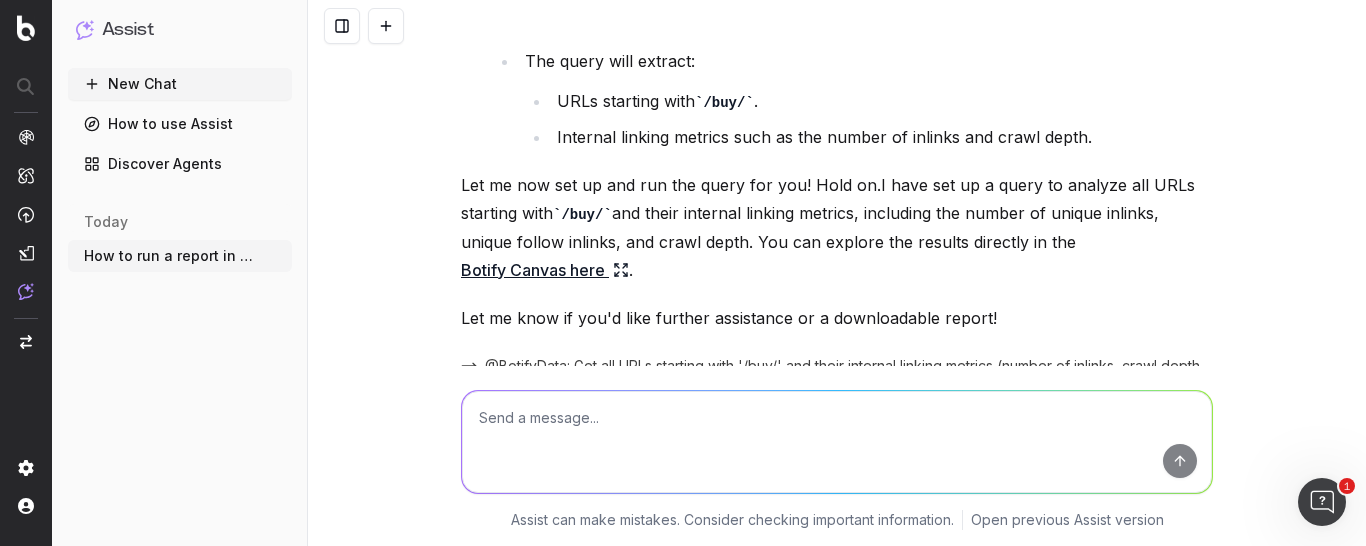 click on "Botify Canvas here" at bounding box center [545, 270] 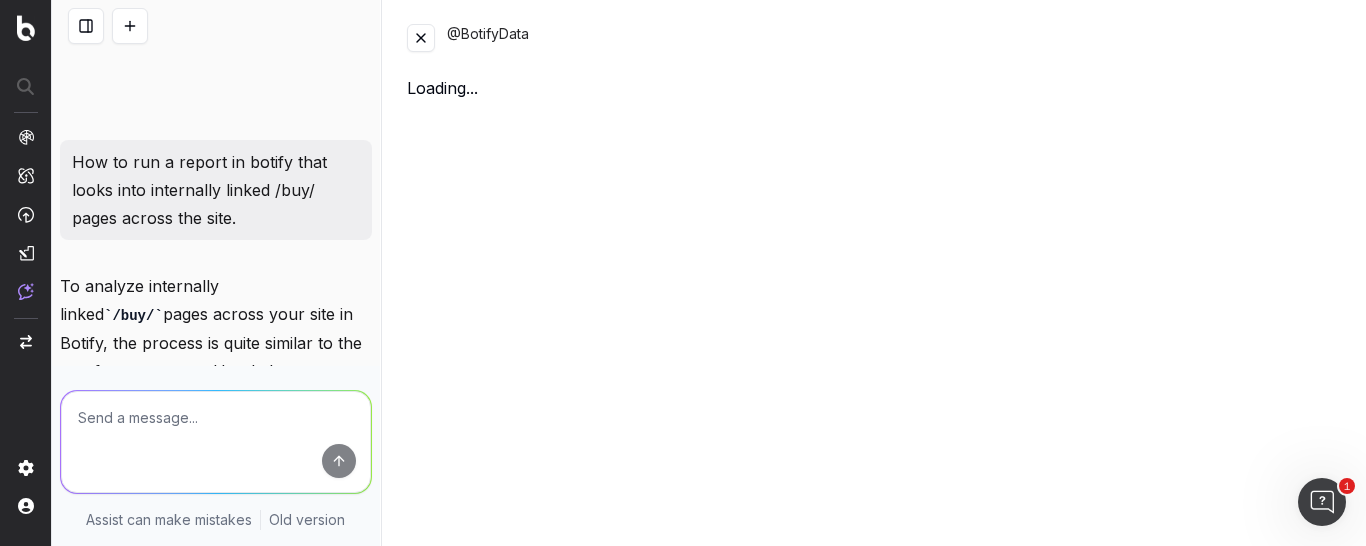 scroll, scrollTop: 2240, scrollLeft: 0, axis: vertical 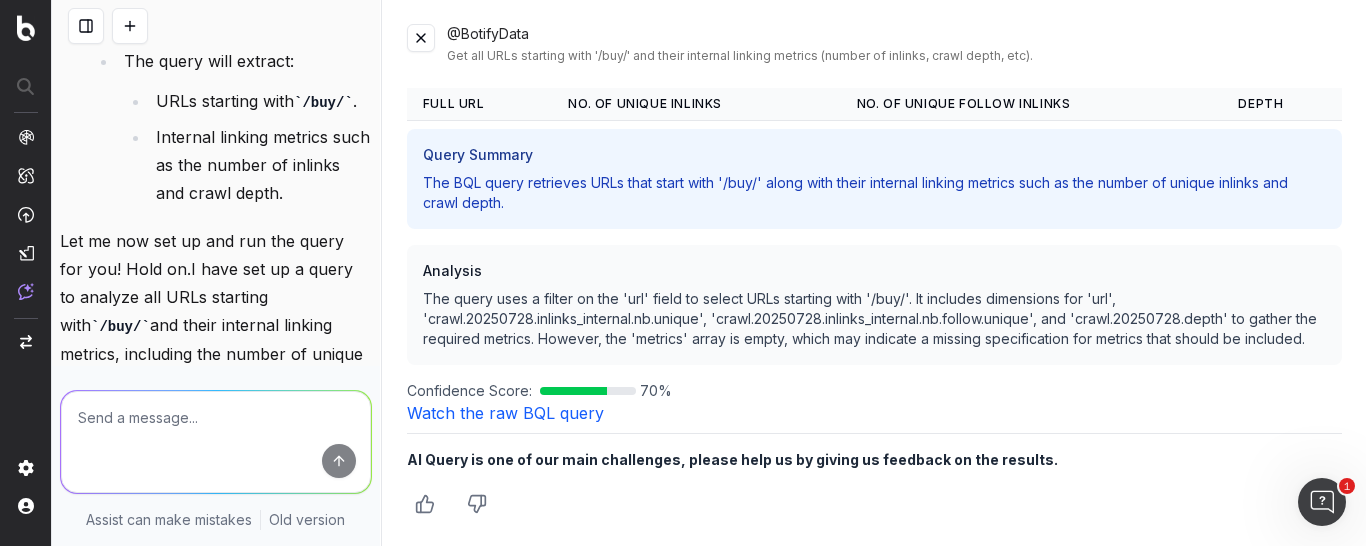 click at bounding box center [421, 38] 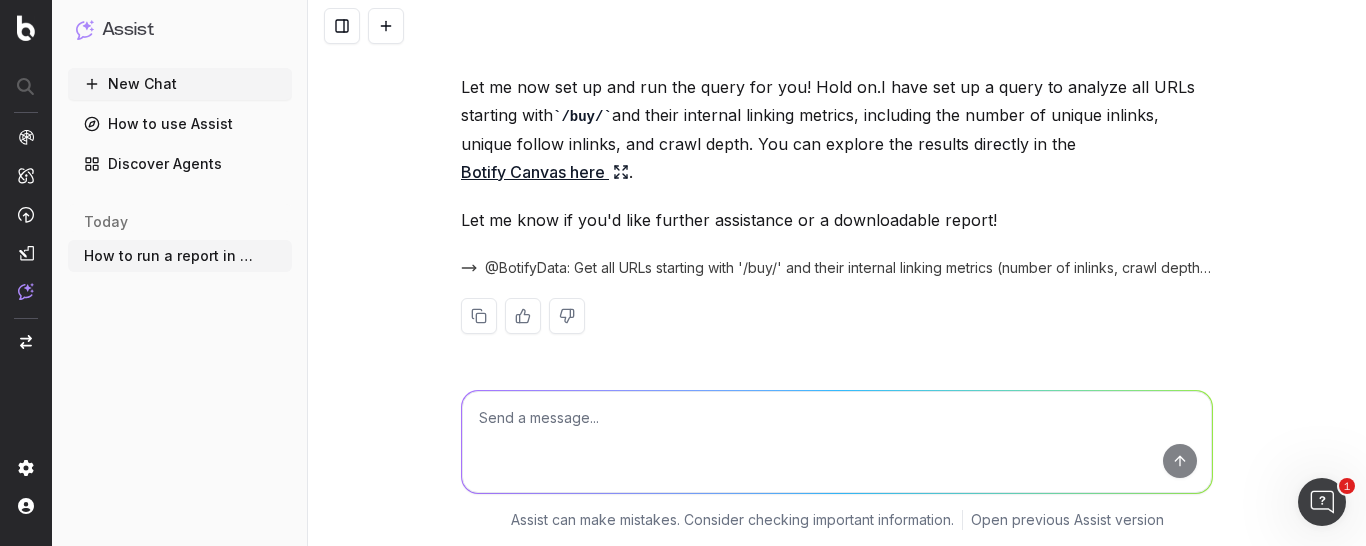 scroll, scrollTop: 1428, scrollLeft: 0, axis: vertical 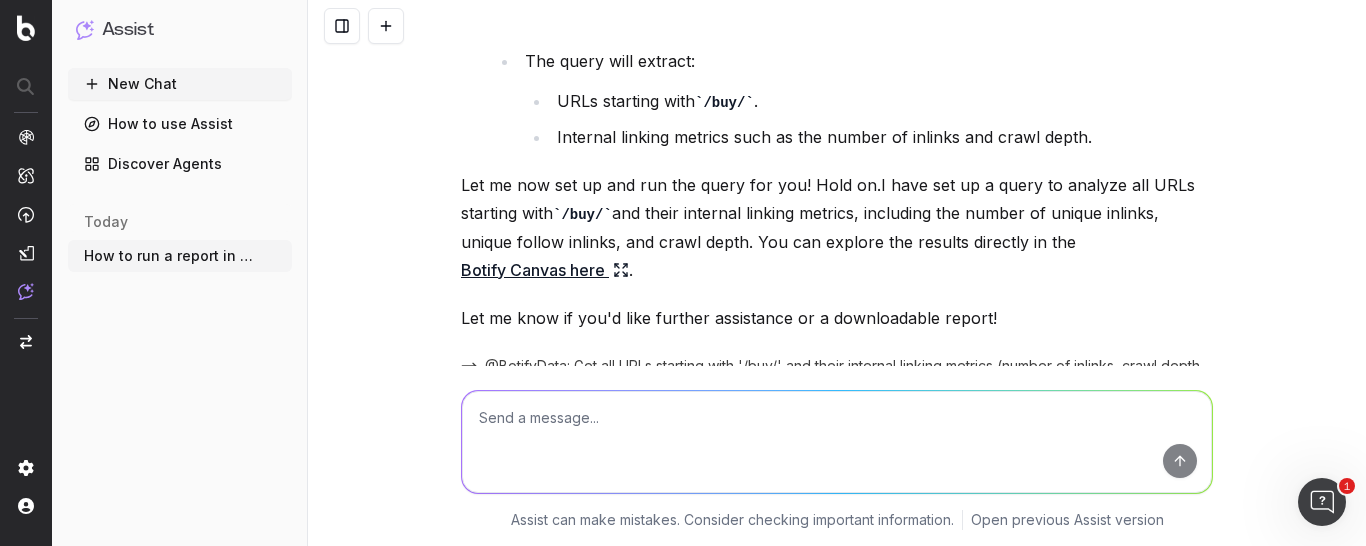 click at bounding box center (837, 442) 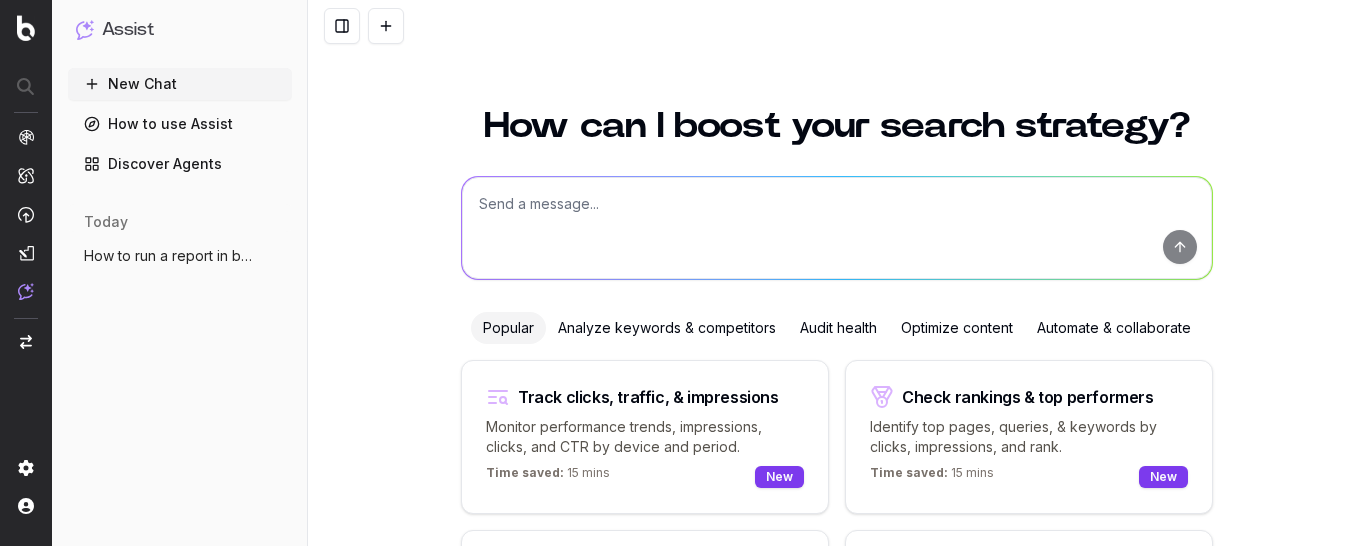 scroll, scrollTop: 0, scrollLeft: 0, axis: both 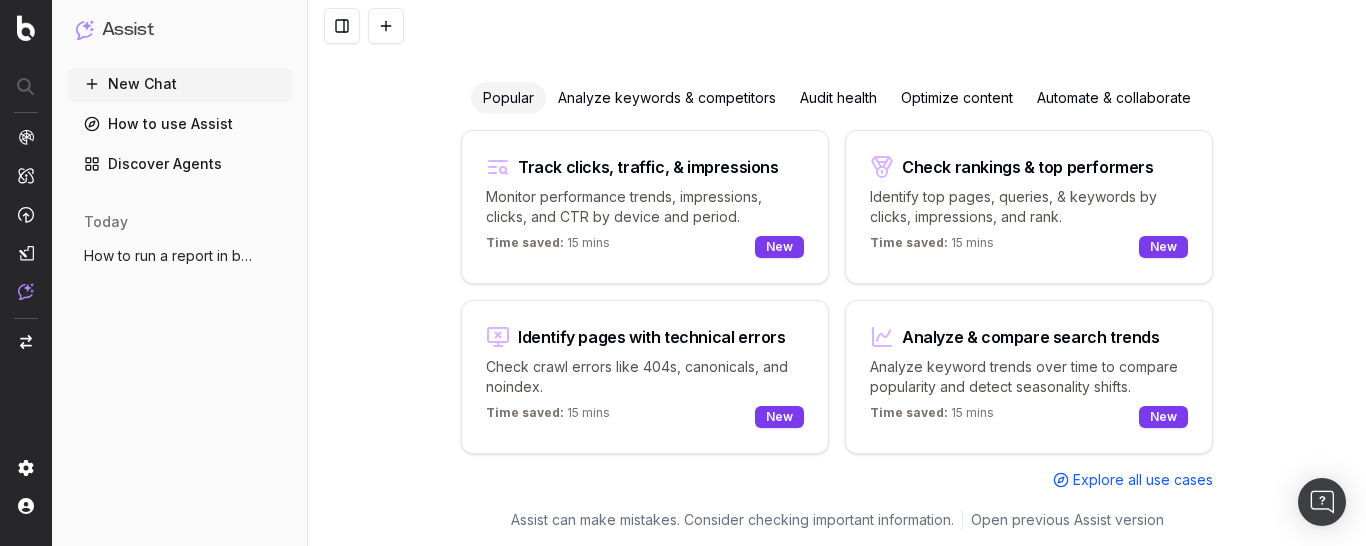 click on "How to run a report in botify that looks" at bounding box center [172, 256] 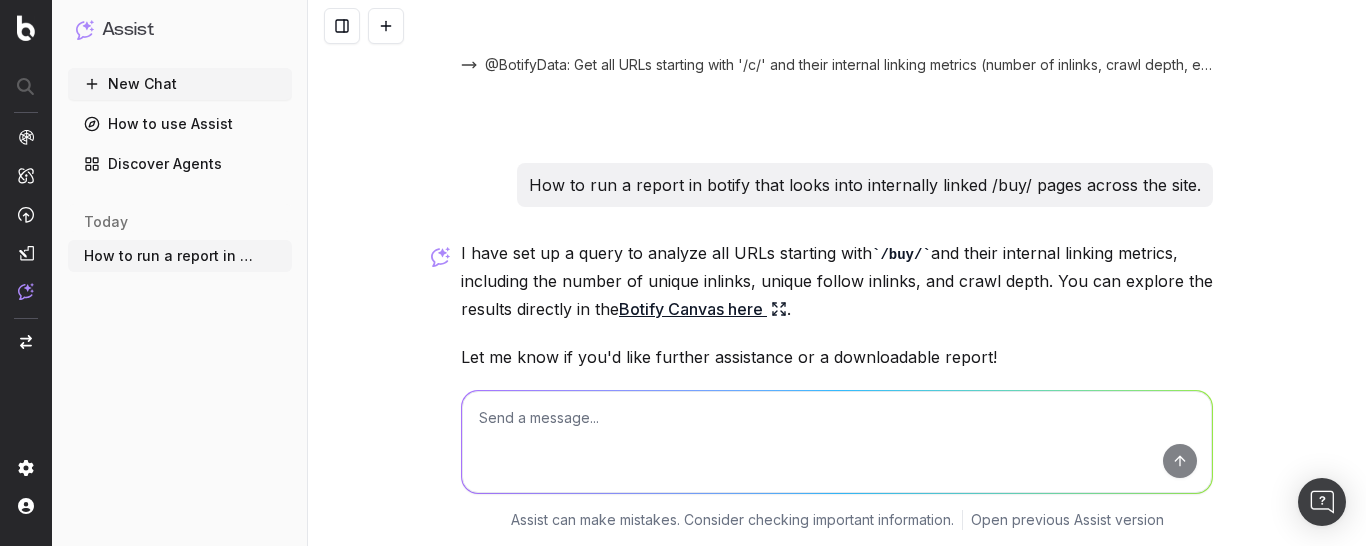 scroll, scrollTop: 366, scrollLeft: 0, axis: vertical 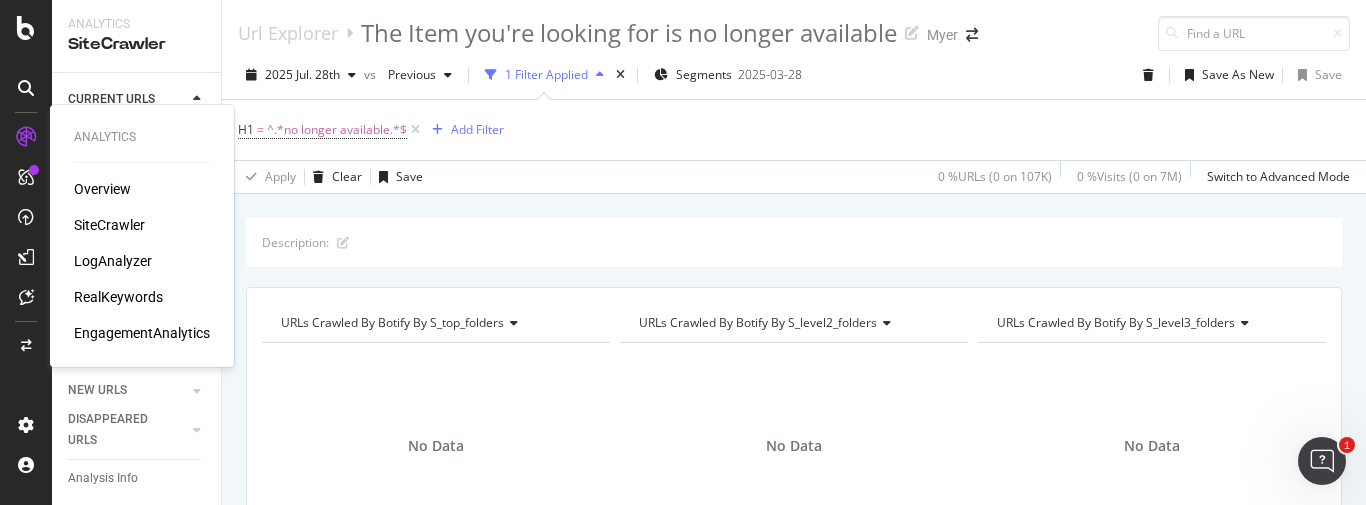 click on "SiteCrawler" at bounding box center [109, 225] 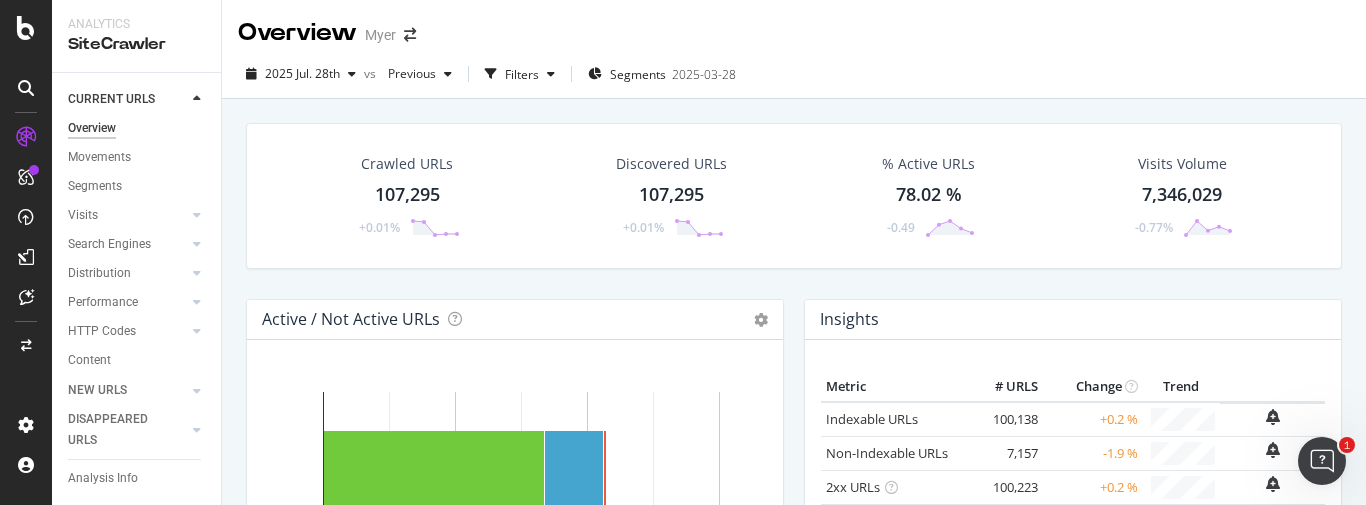 click on "Crawled URLs 107,295 +0.01%" at bounding box center (407, 196) 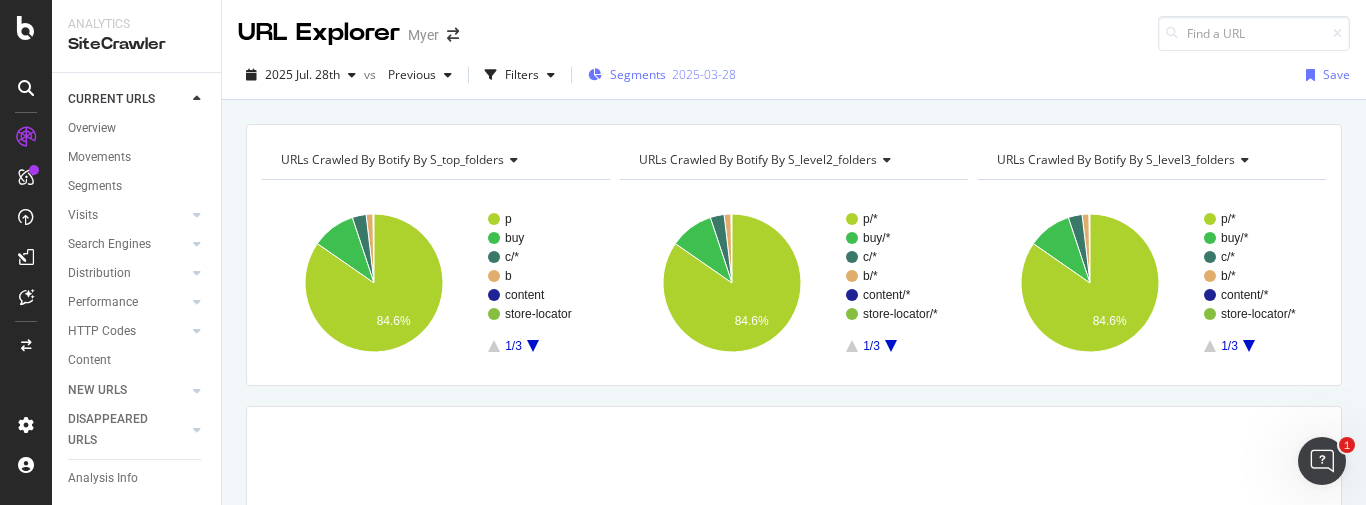 click on "Segments 2025-03-28" at bounding box center [662, 75] 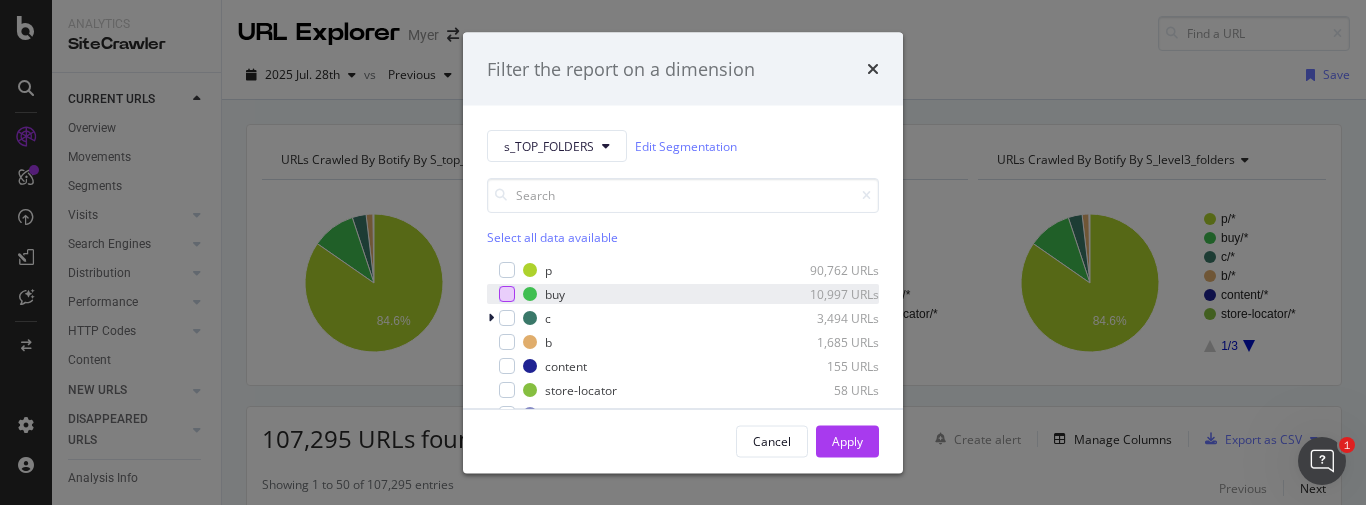 click at bounding box center [507, 294] 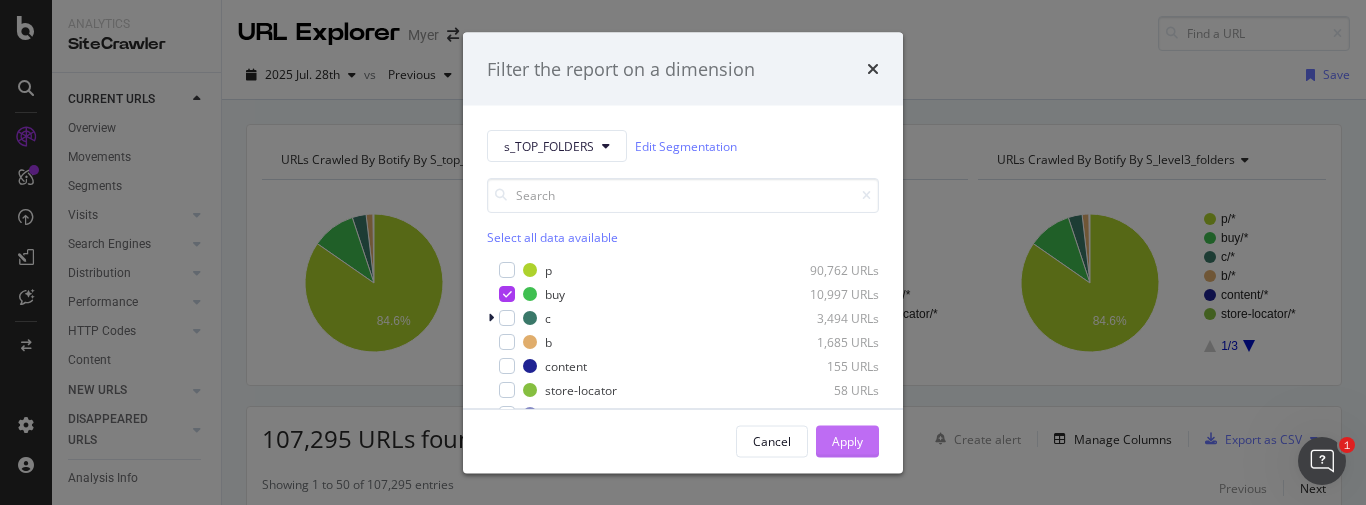 click on "Apply" at bounding box center [847, 440] 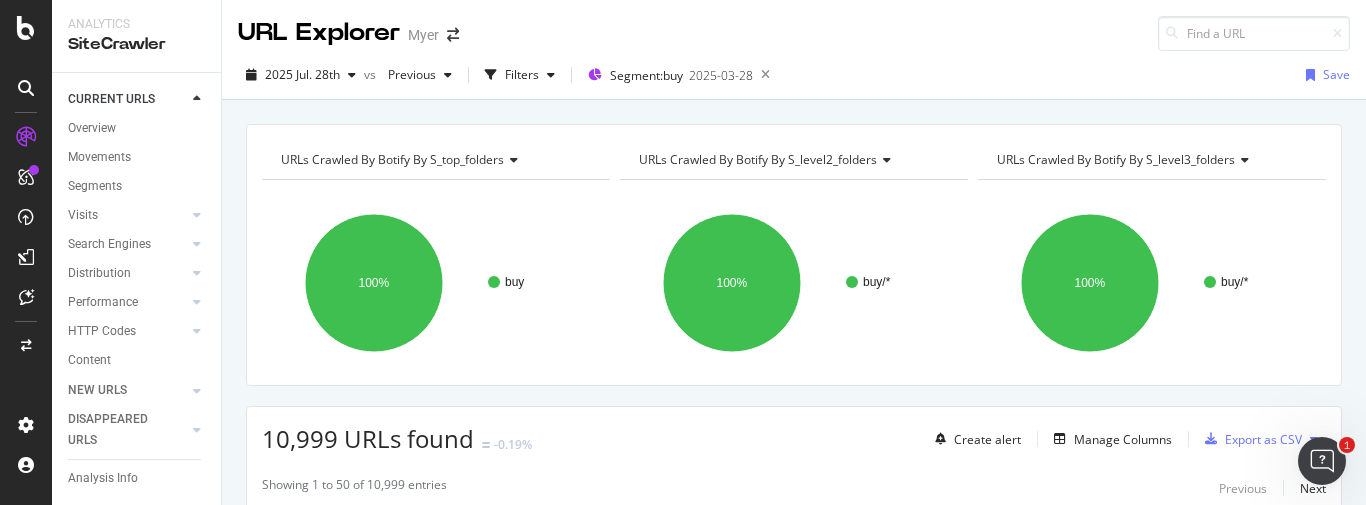scroll, scrollTop: 204, scrollLeft: 0, axis: vertical 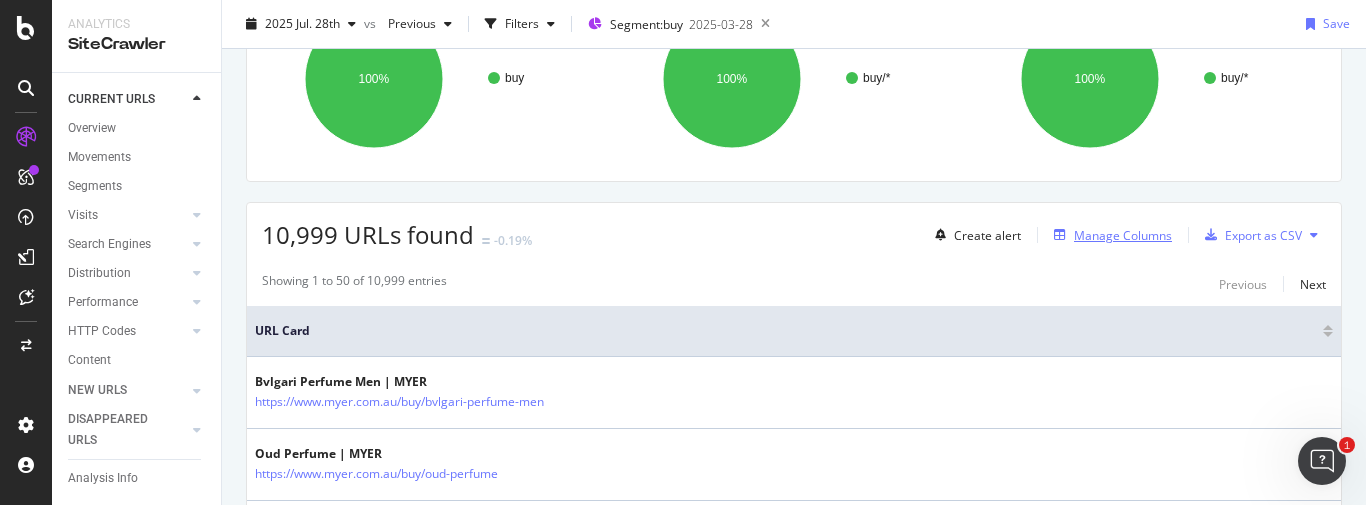 click on "Manage Columns" at bounding box center [1109, 235] 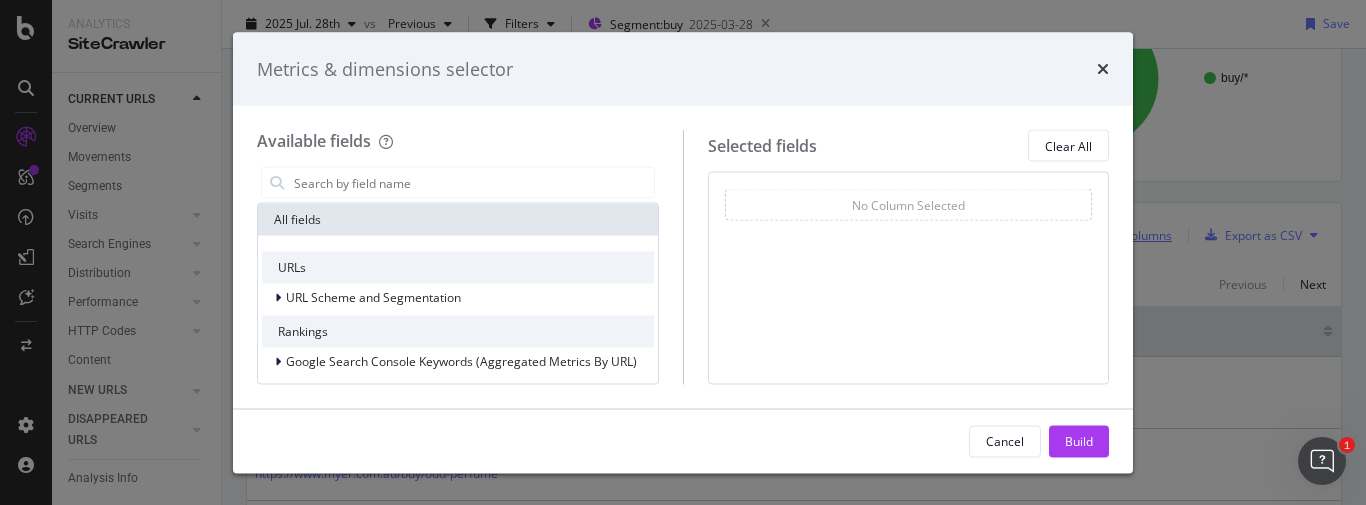 scroll, scrollTop: 204, scrollLeft: 0, axis: vertical 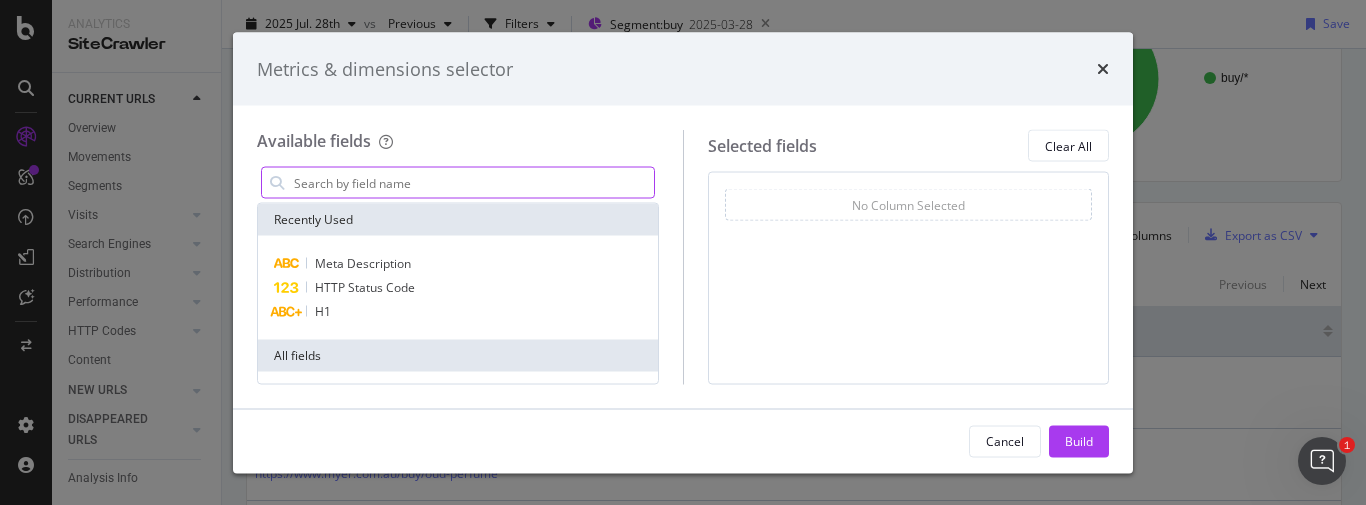click at bounding box center [473, 183] 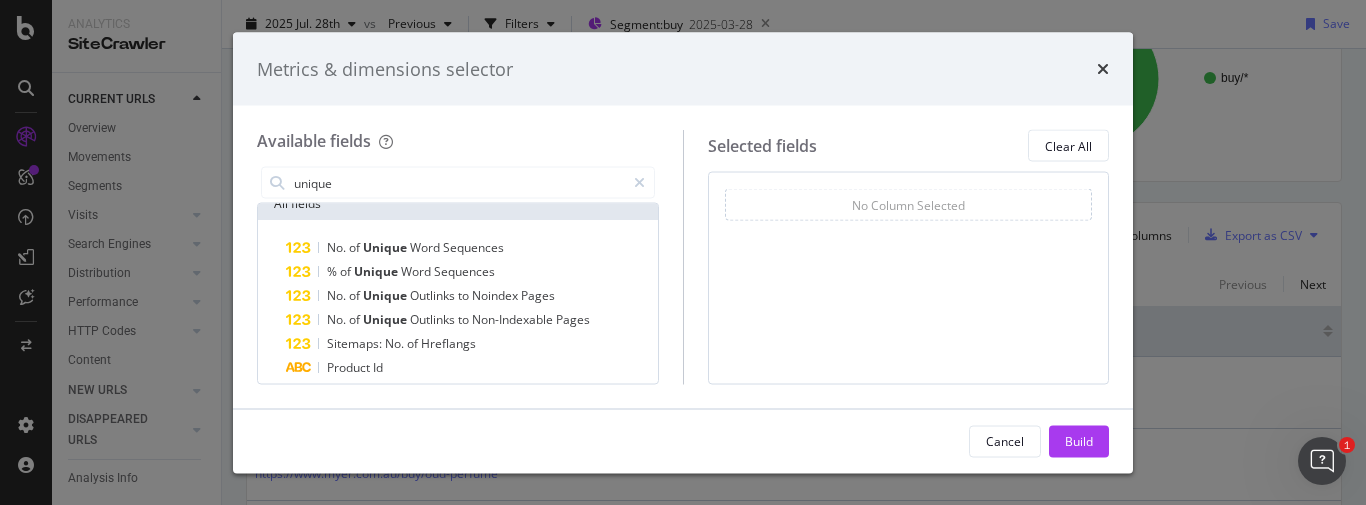 scroll, scrollTop: 0, scrollLeft: 0, axis: both 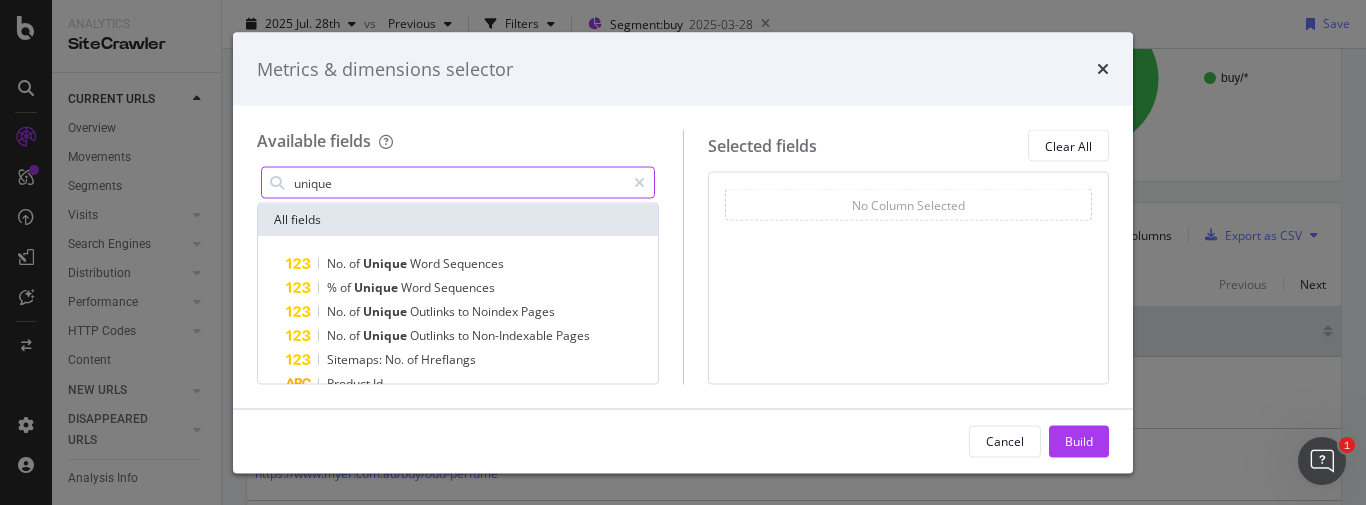 click on "unique" at bounding box center (458, 183) 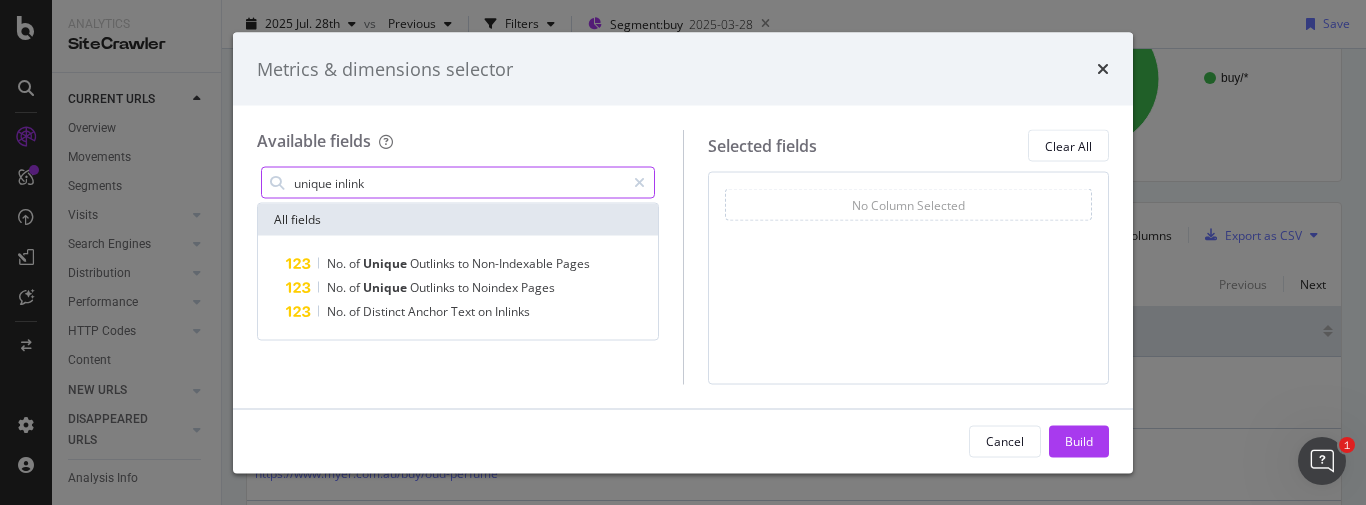 click on "unique inlink" at bounding box center [458, 183] 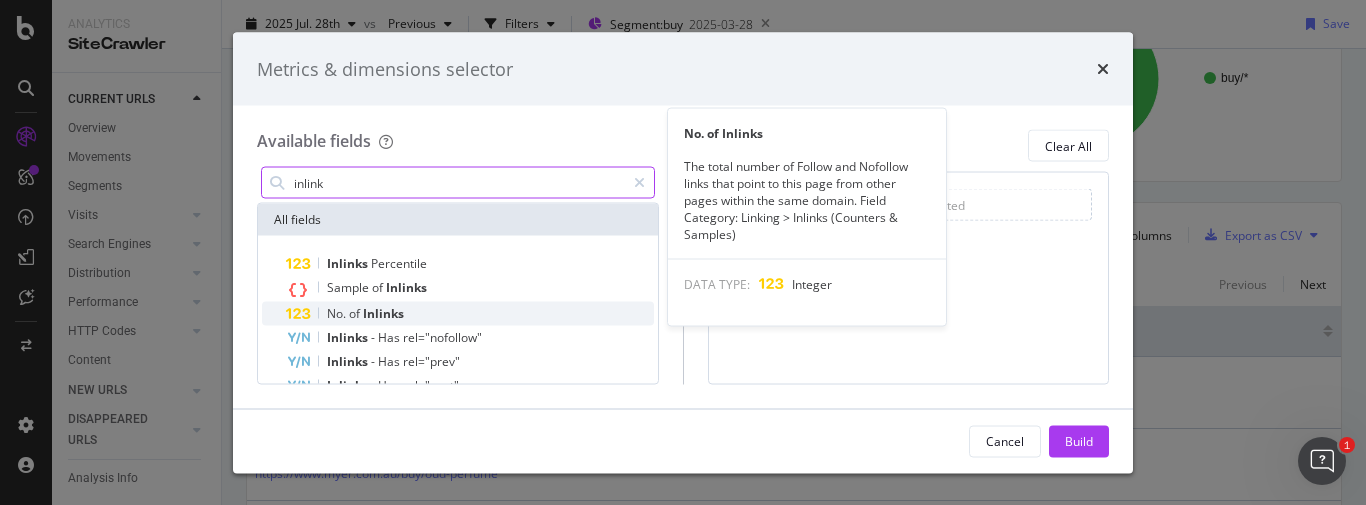 type on "inlink" 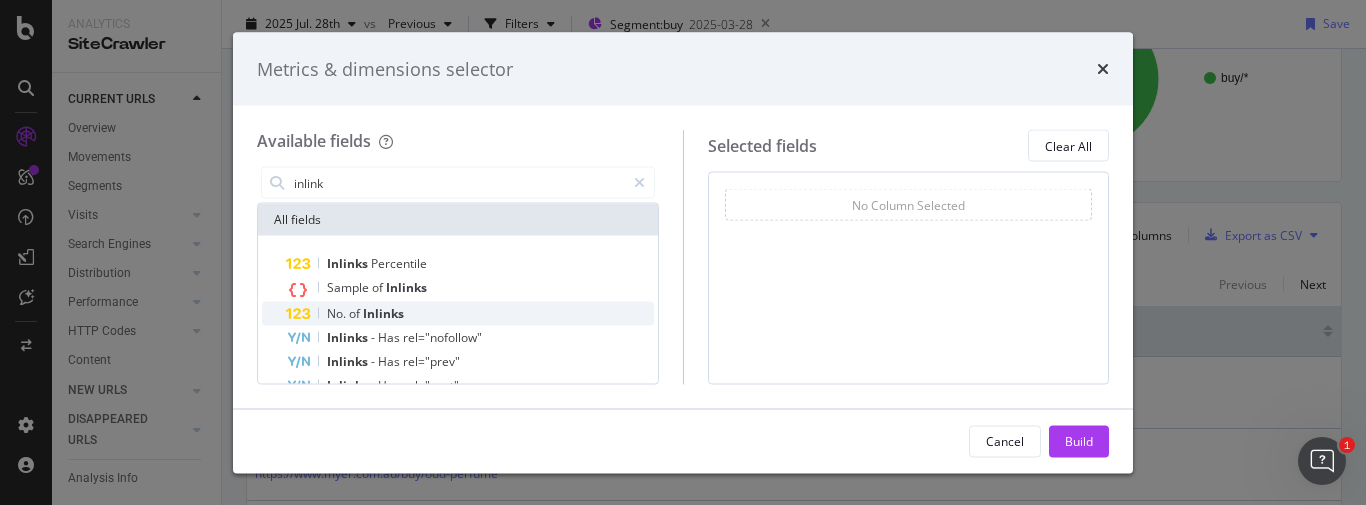 click on "No.   of   Inlinks" at bounding box center [470, 314] 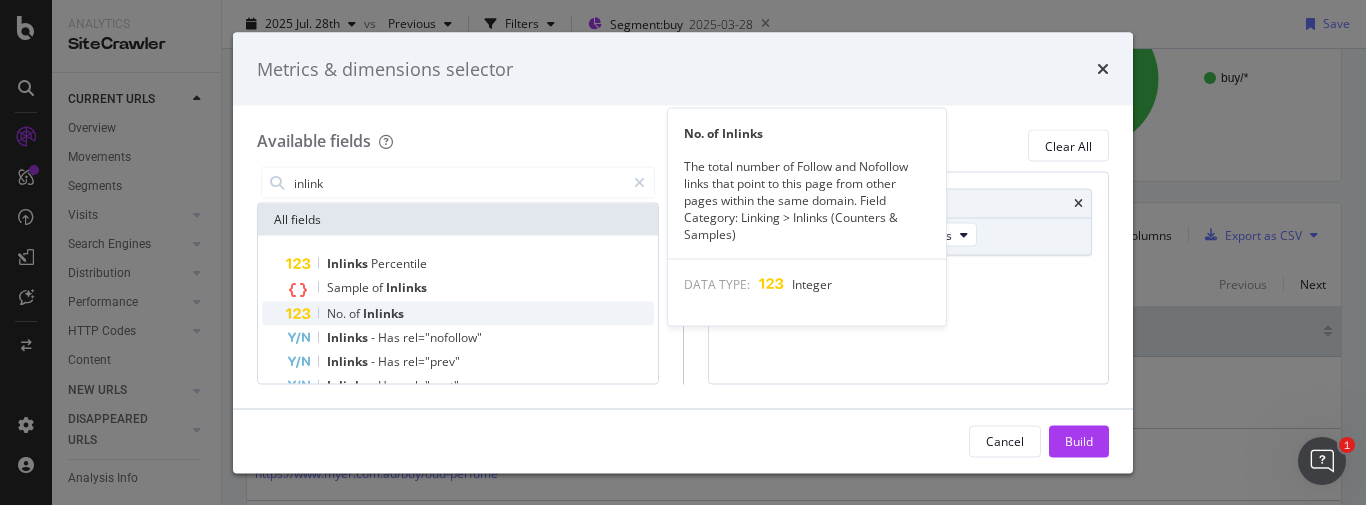 click on "No.   of   Inlinks" at bounding box center (470, 314) 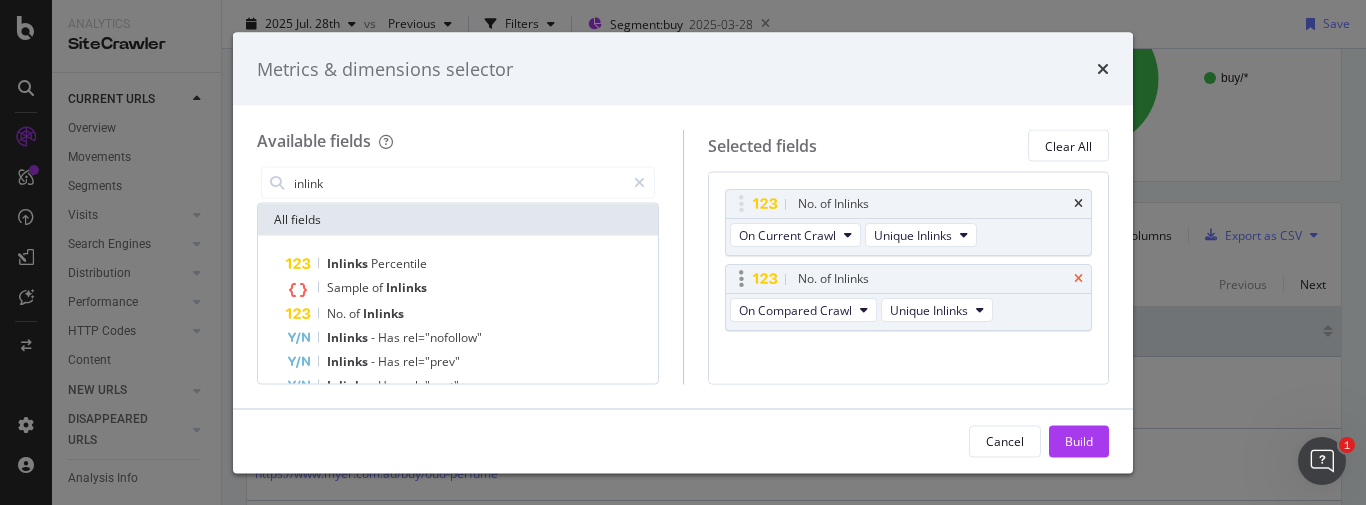 click at bounding box center [1078, 279] 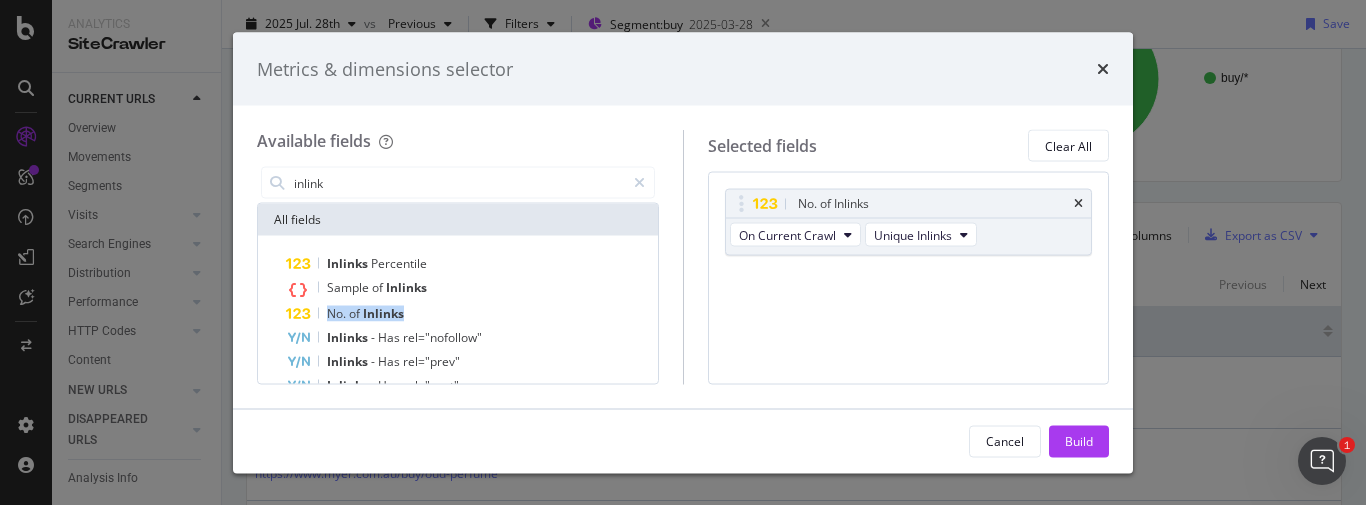 drag, startPoint x: 639, startPoint y: 261, endPoint x: 639, endPoint y: 305, distance: 44 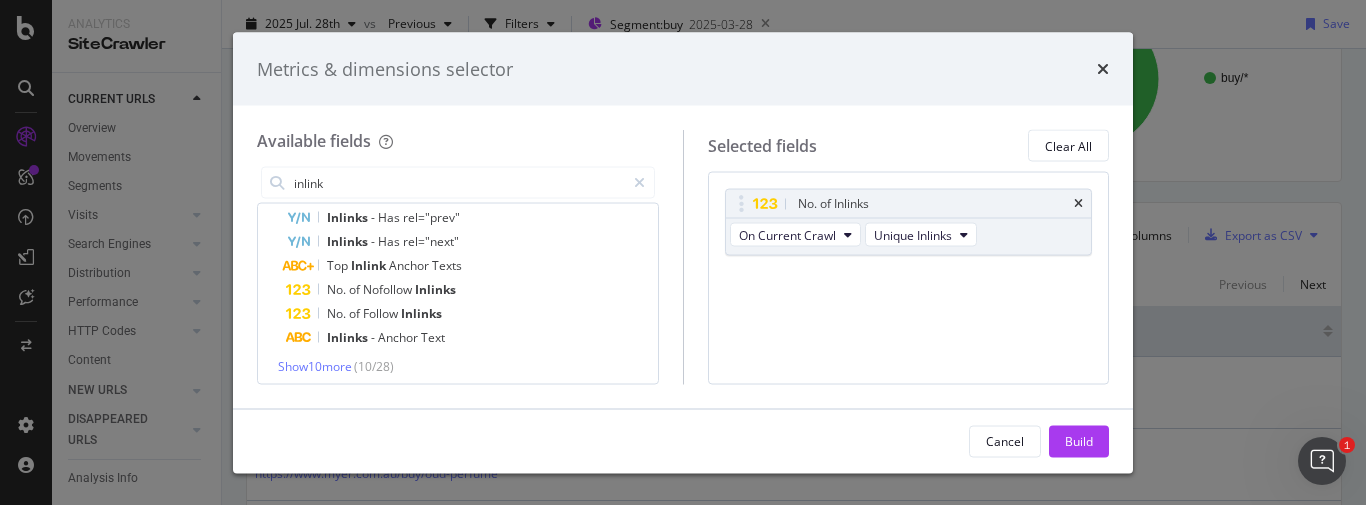 scroll, scrollTop: 148, scrollLeft: 0, axis: vertical 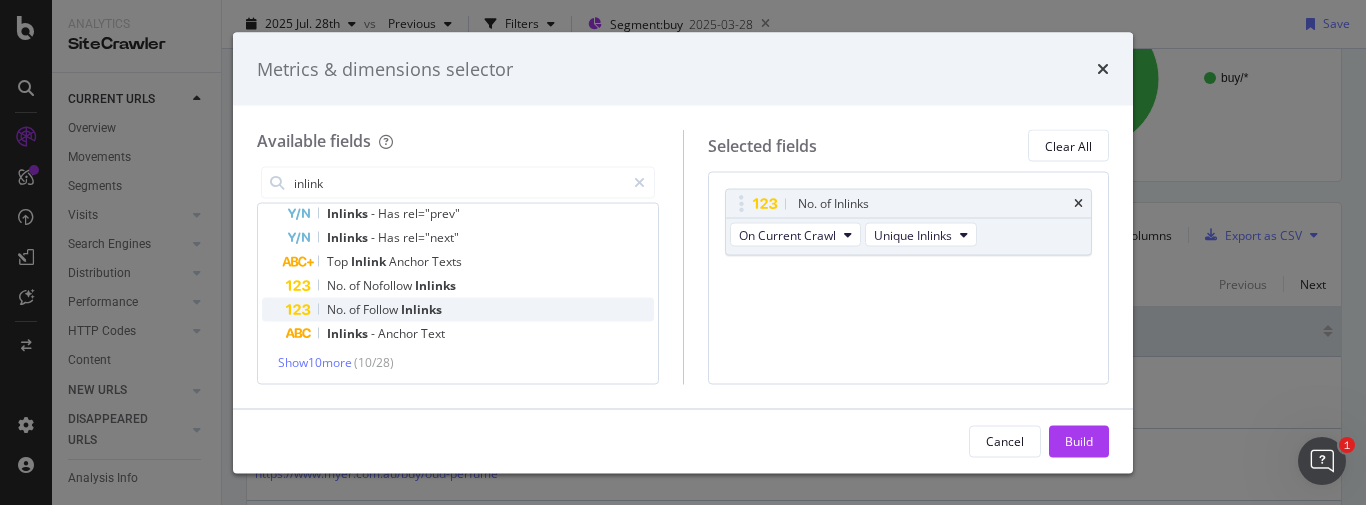 click on "Inlinks" at bounding box center [421, 309] 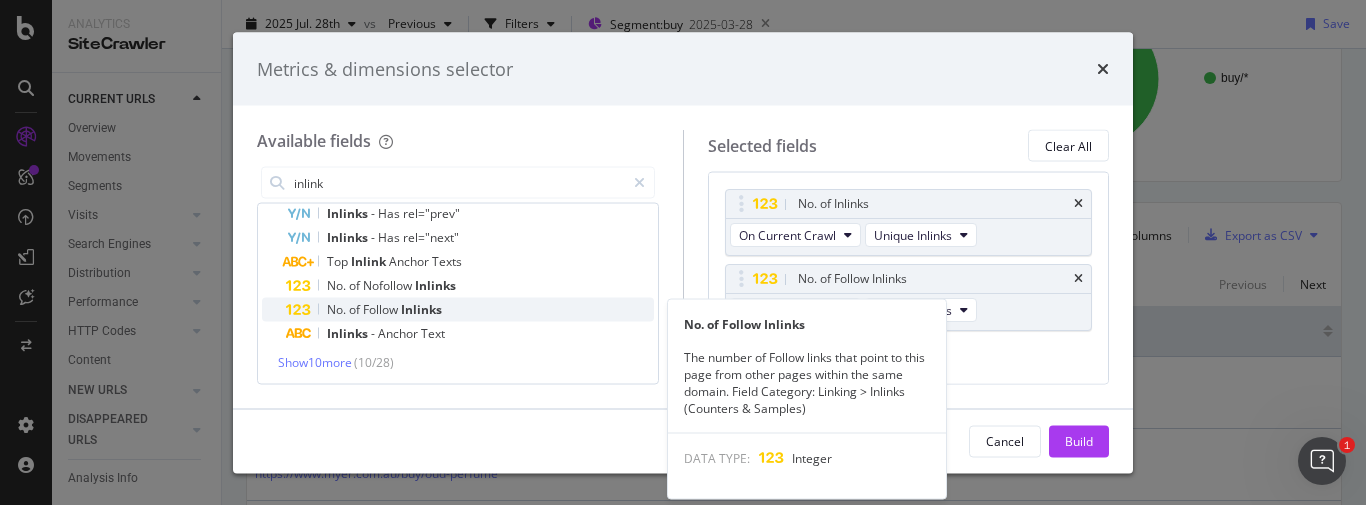 scroll, scrollTop: 0, scrollLeft: 0, axis: both 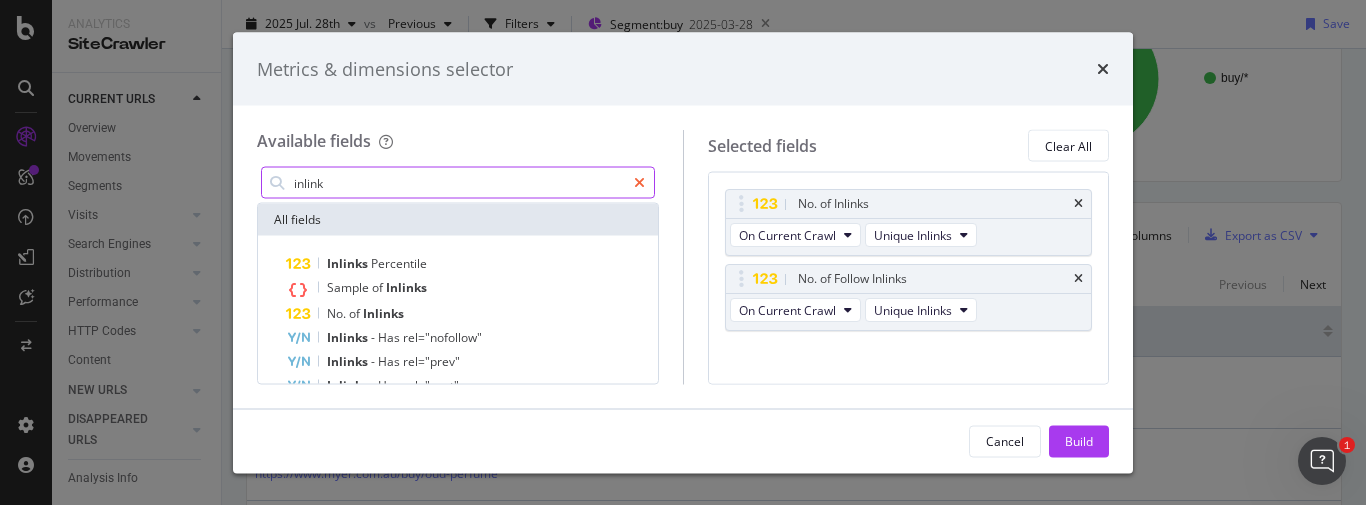 click at bounding box center (639, 183) 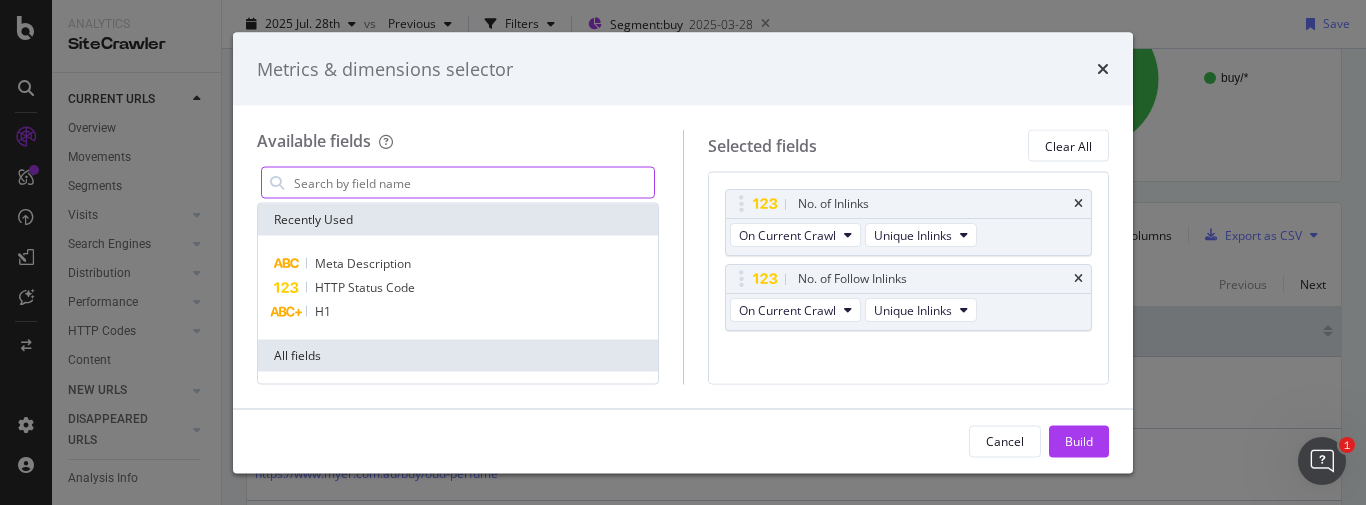 click at bounding box center [473, 183] 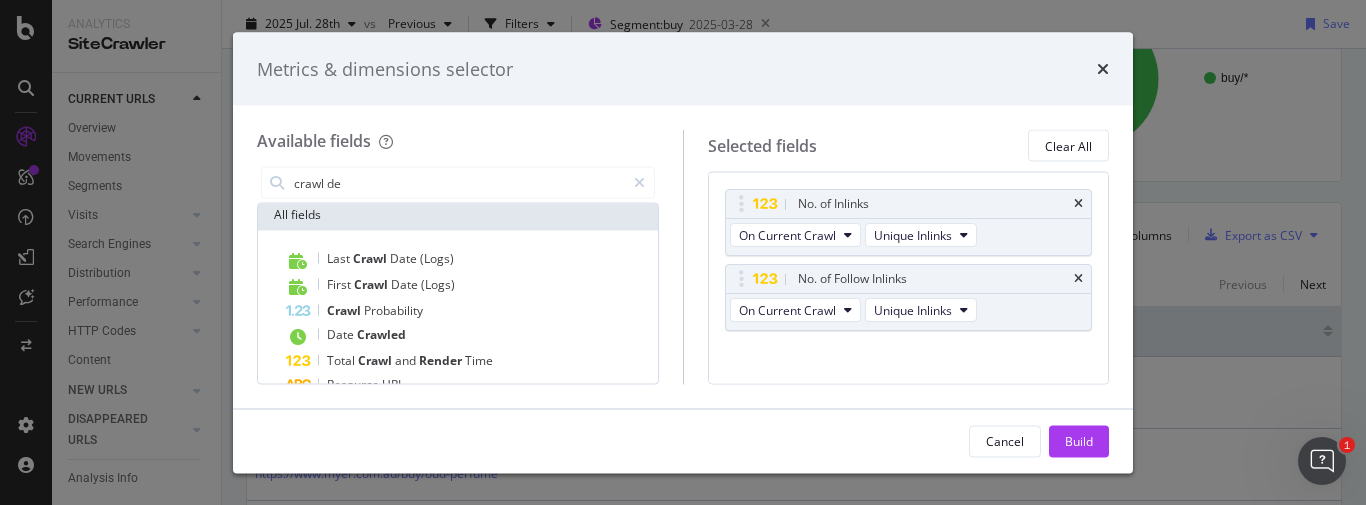 scroll, scrollTop: 0, scrollLeft: 0, axis: both 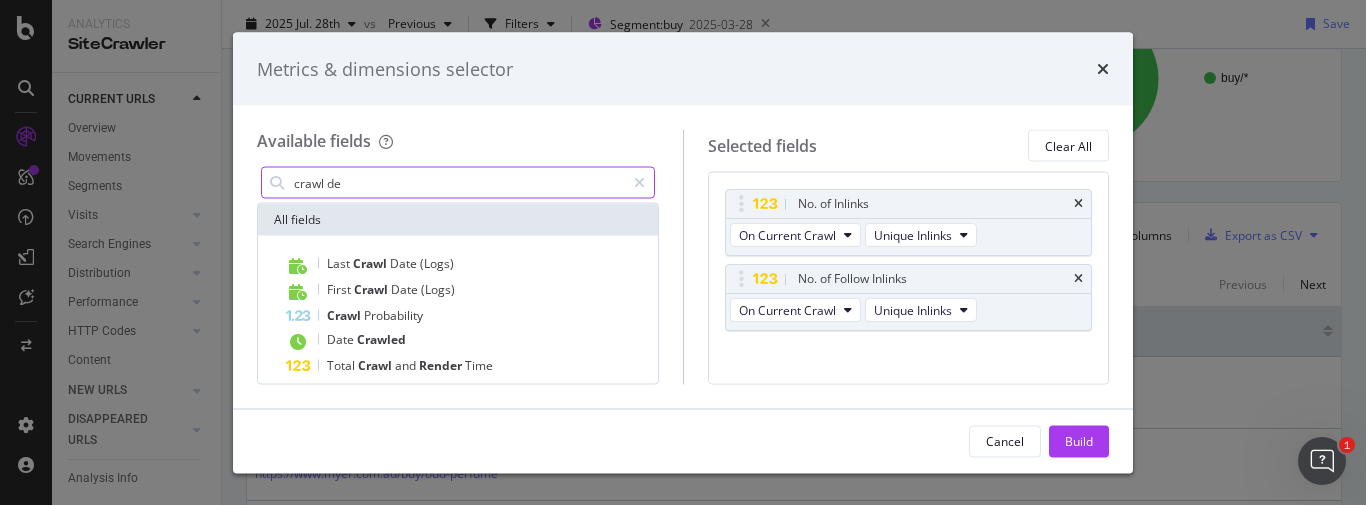 click on "crawl de" at bounding box center [458, 183] 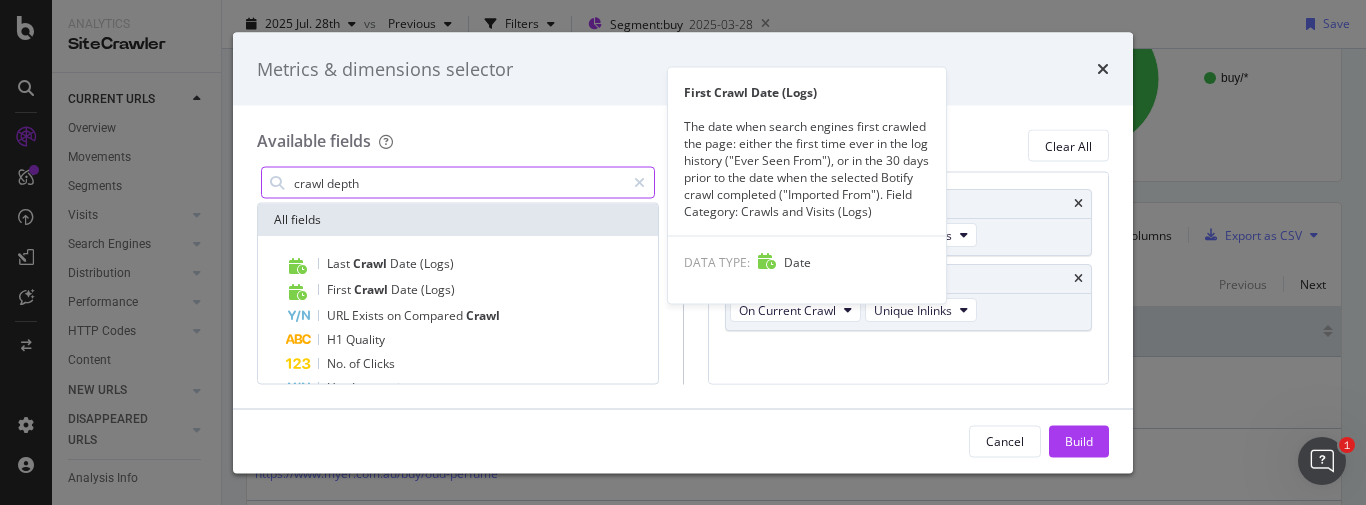 type on "crawl depth" 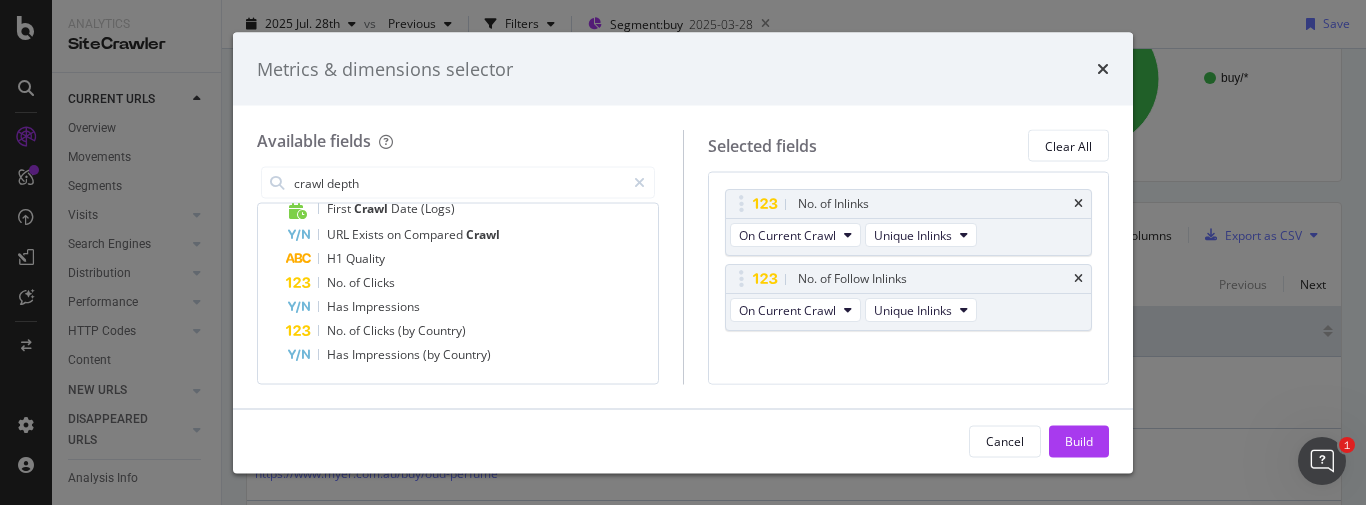 scroll, scrollTop: 0, scrollLeft: 0, axis: both 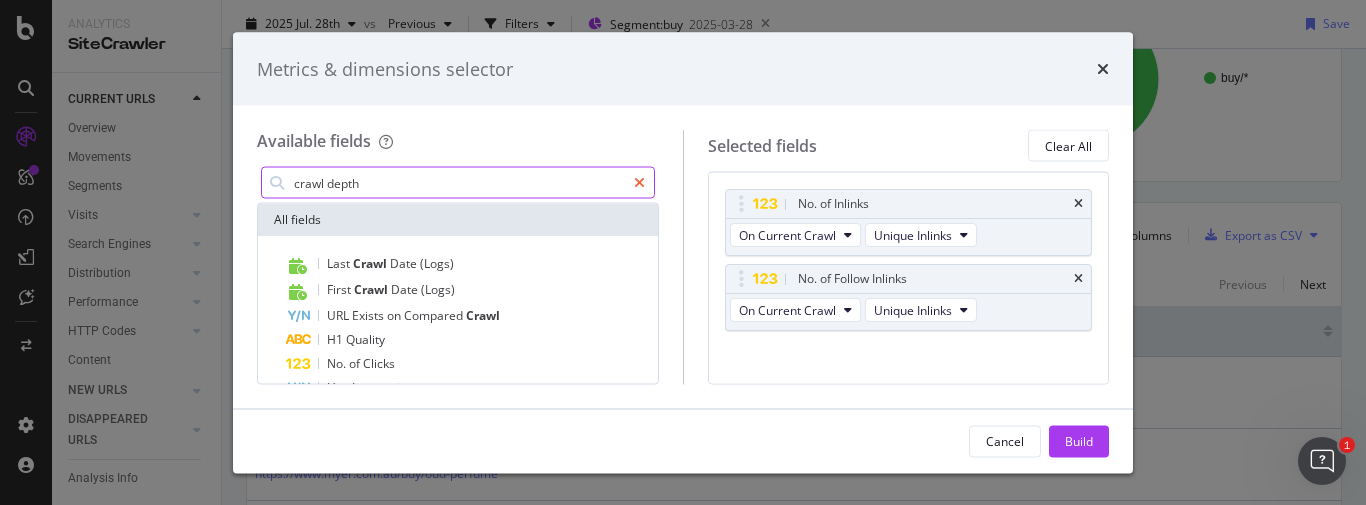 click at bounding box center (639, 183) 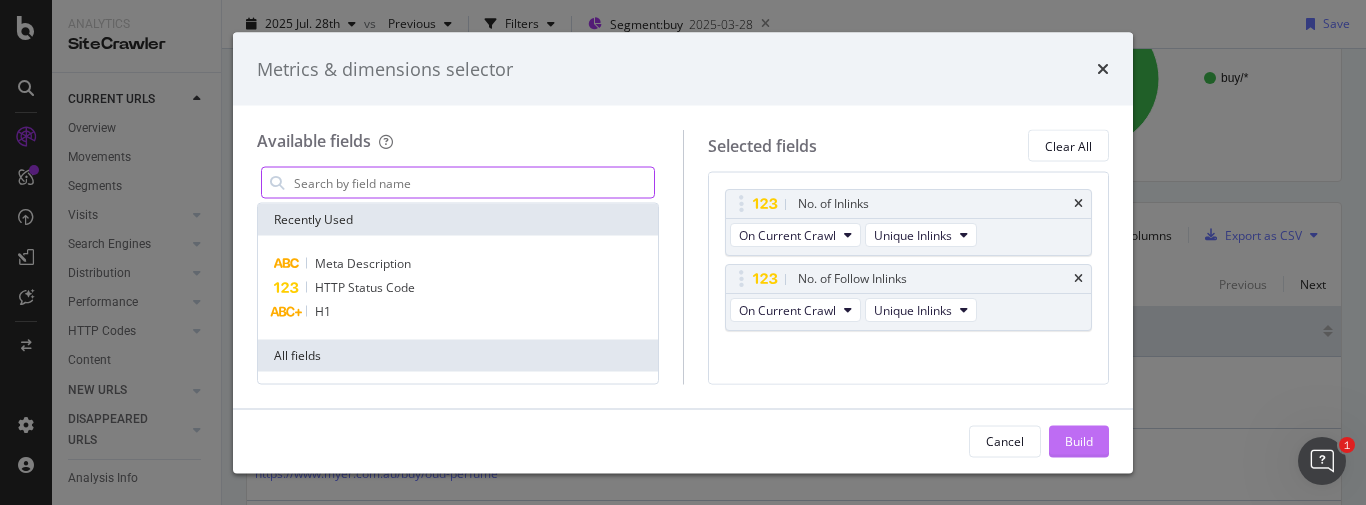 click on "Build" at bounding box center [1079, 440] 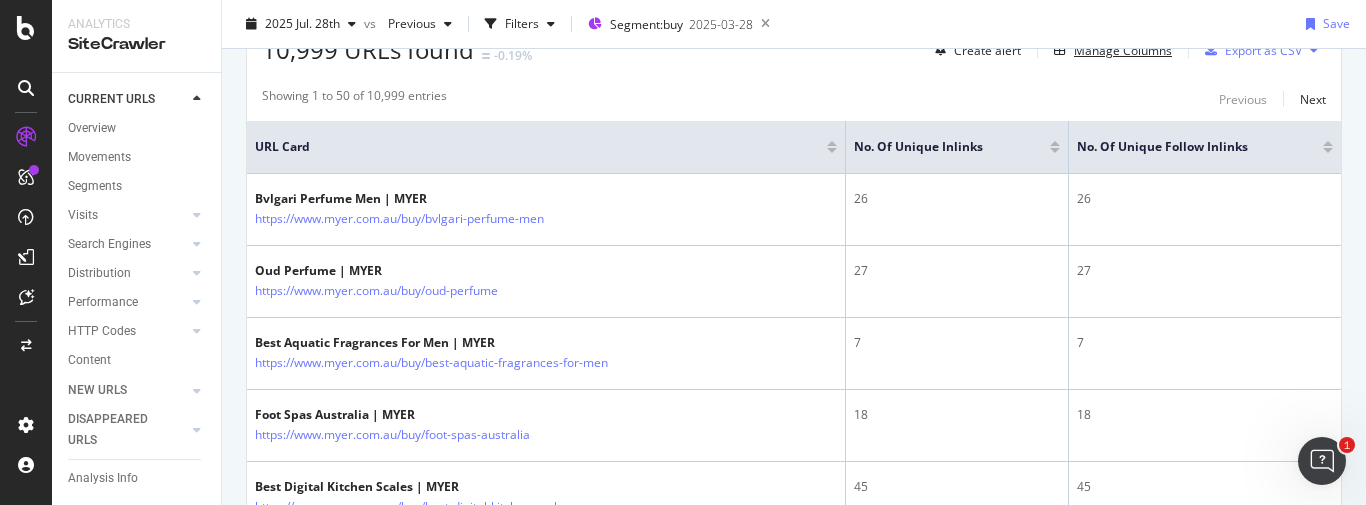 scroll, scrollTop: 287, scrollLeft: 0, axis: vertical 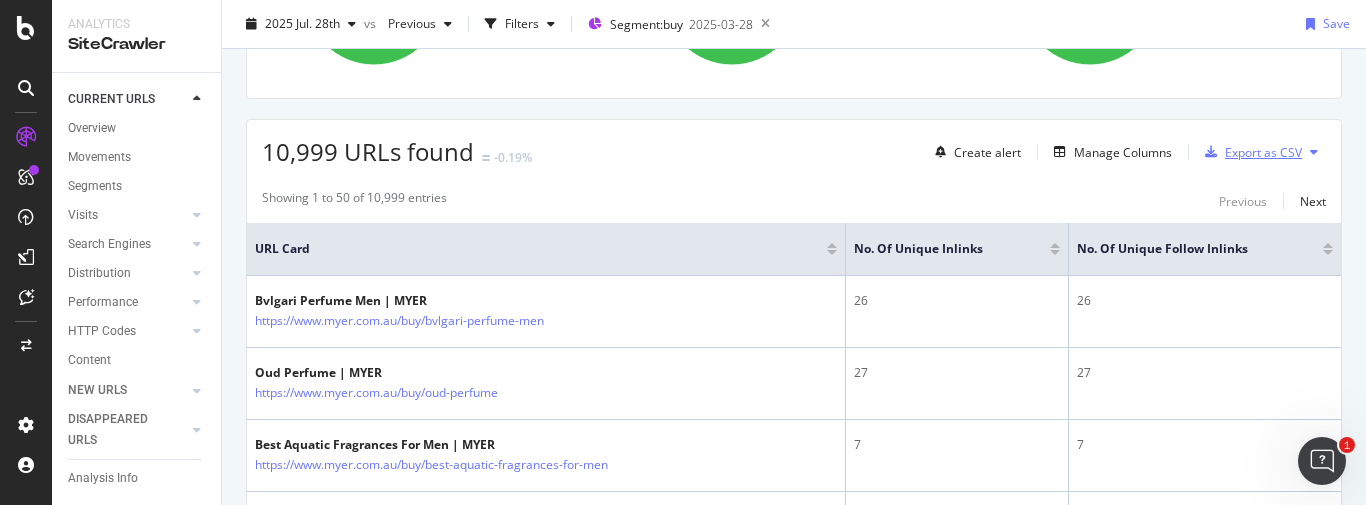 click on "Export as CSV" at bounding box center [1263, 152] 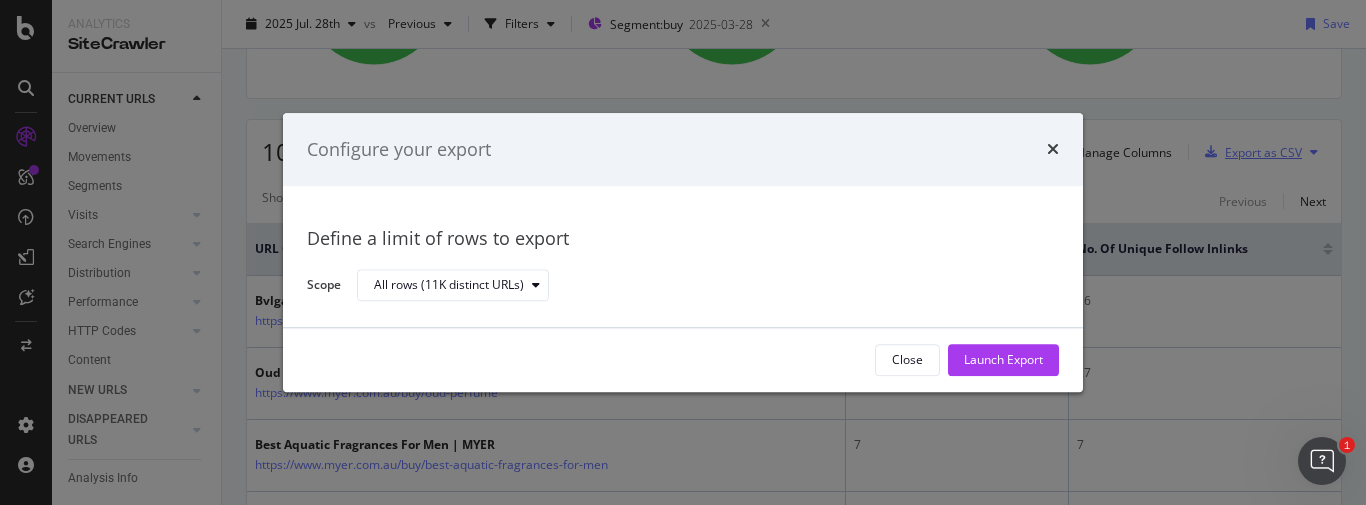 scroll, scrollTop: 287, scrollLeft: 0, axis: vertical 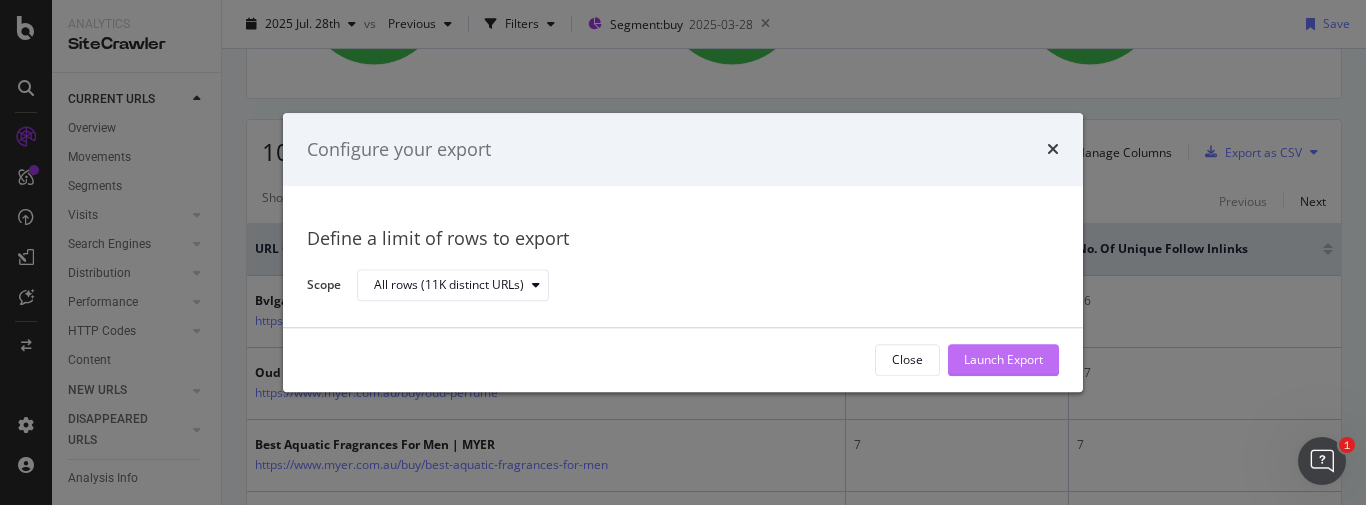 click on "Launch Export" at bounding box center (1003, 360) 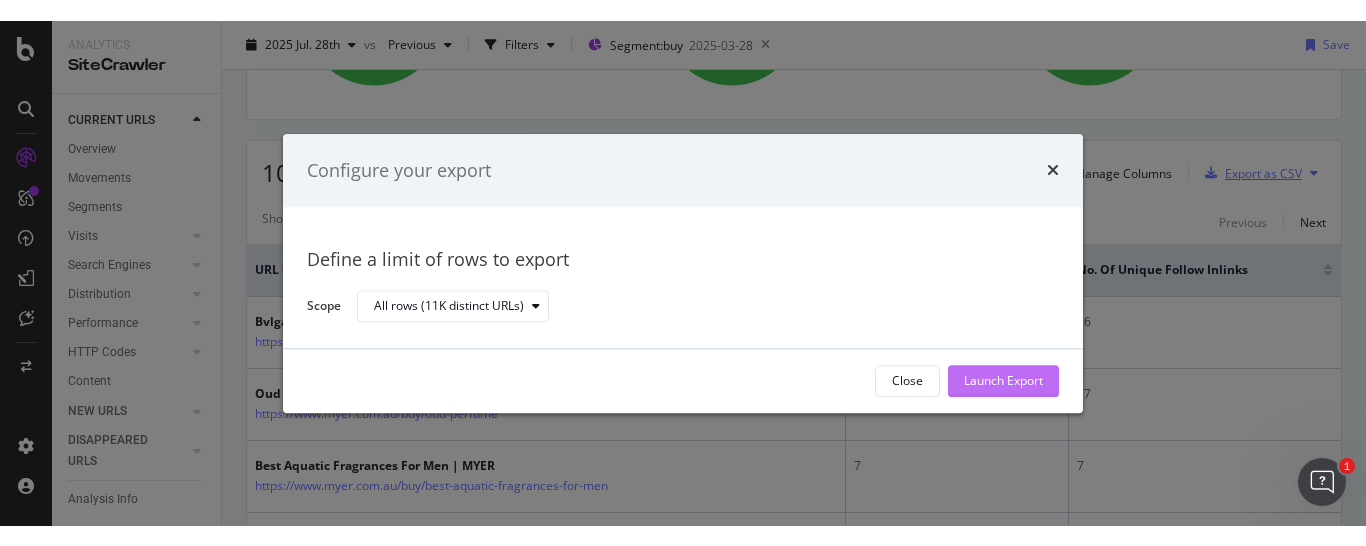 scroll, scrollTop: 287, scrollLeft: 0, axis: vertical 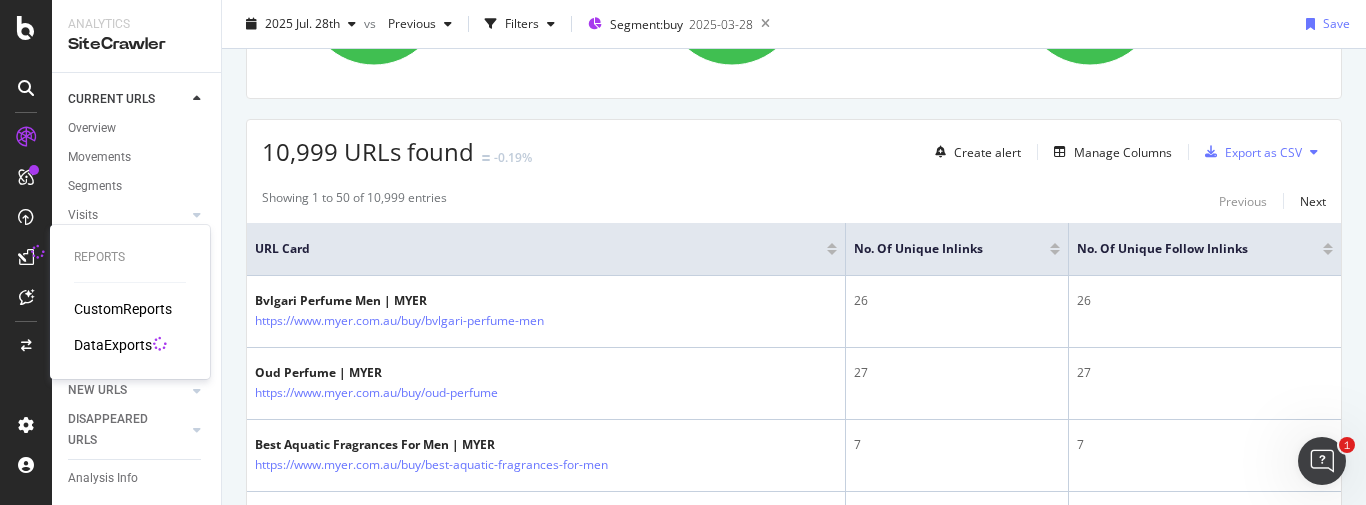 click on "DataExports" at bounding box center (113, 345) 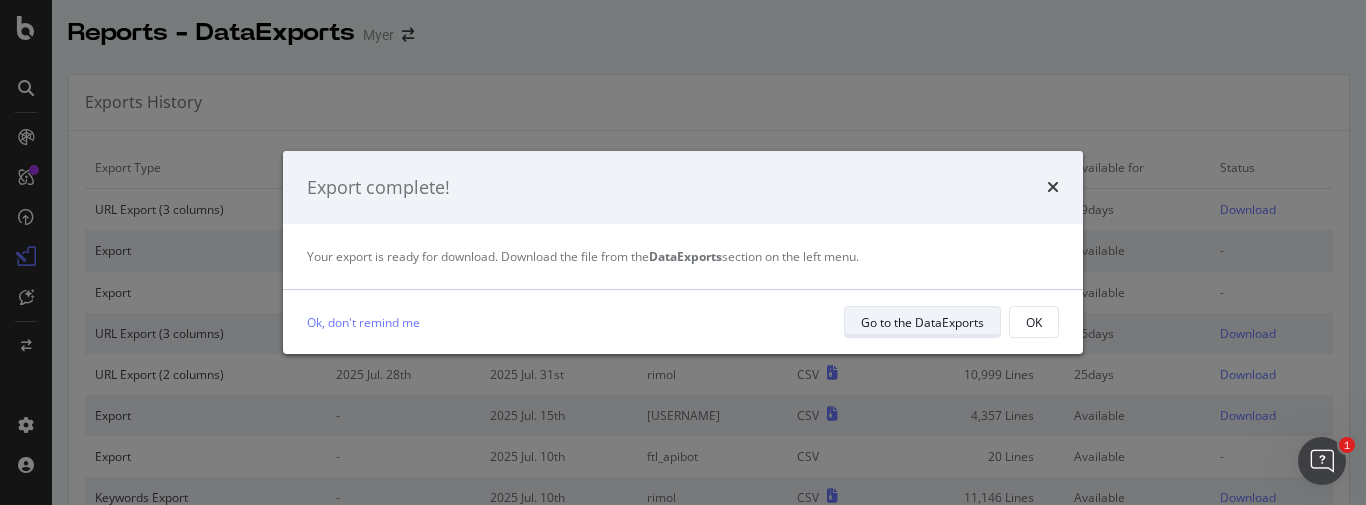click on "Go to the DataExports" at bounding box center (922, 322) 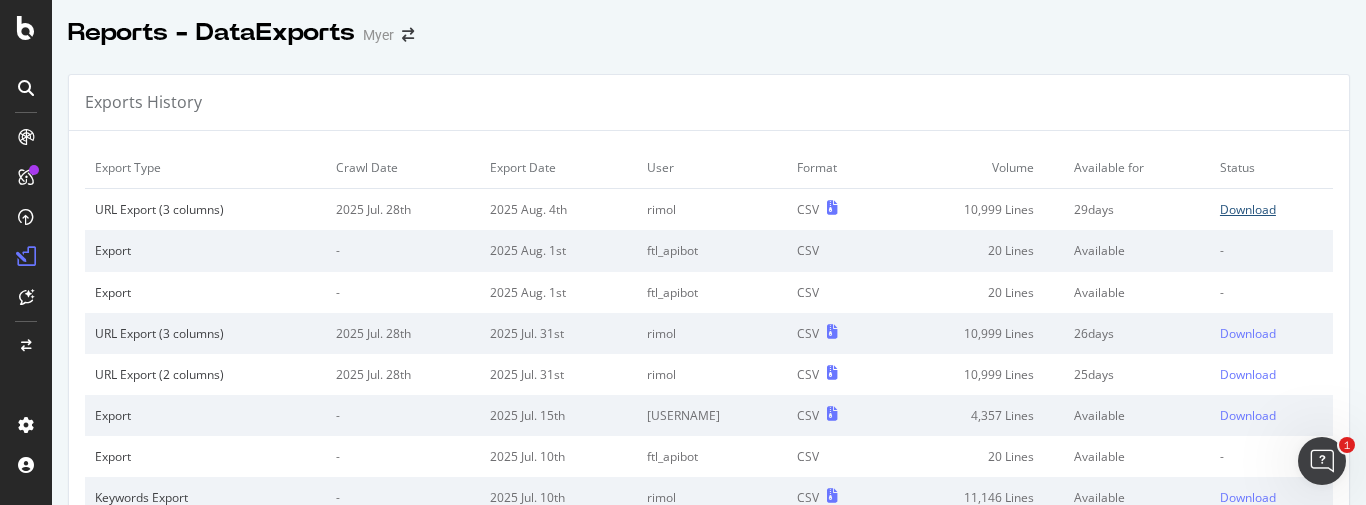 click on "Download" at bounding box center [1248, 209] 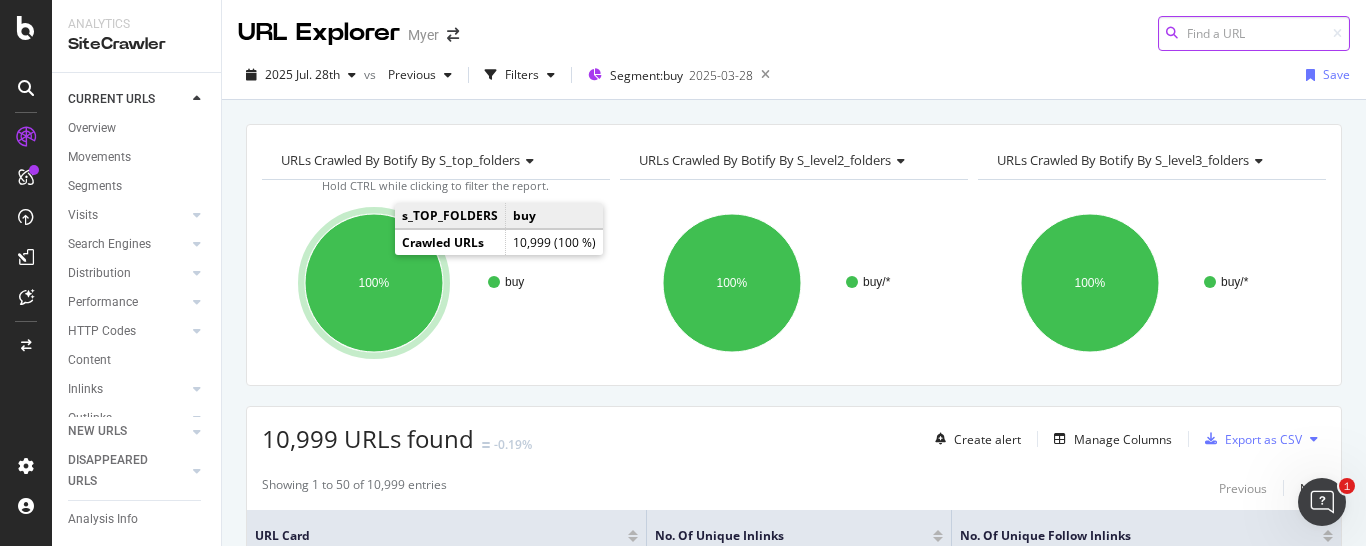 scroll, scrollTop: 102, scrollLeft: 0, axis: vertical 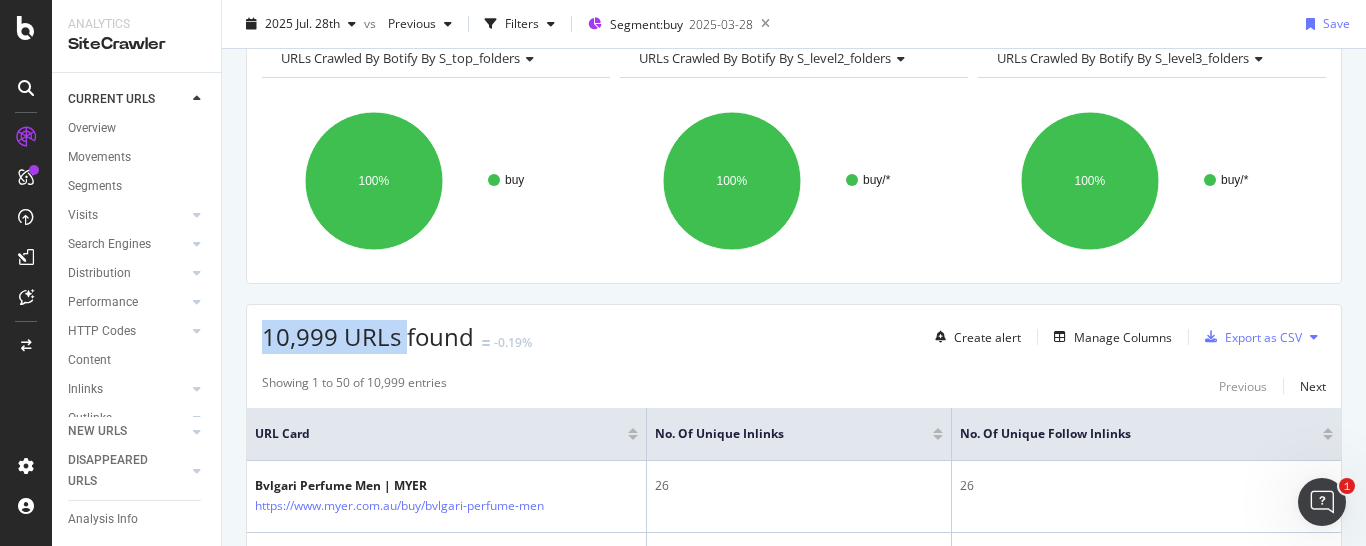 drag, startPoint x: 264, startPoint y: 336, endPoint x: 406, endPoint y: 339, distance: 142.0317 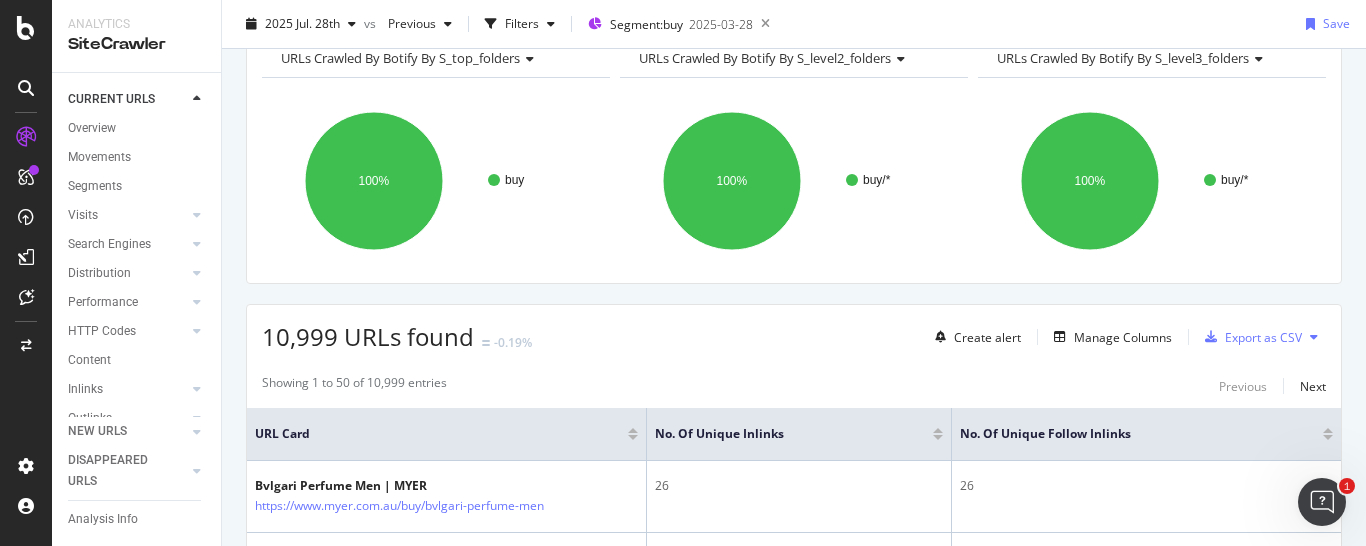 click on "Showing 1 to 50 of 10,999 entries Previous Next URL Card No. of Unique Inlinks No. of Unique Follow Inlinks Bvlgari Perfume Men | MYER https://www.myer.com.au/buy/bvlgari-perfume-men 26 26 Oud Perfume | MYER https://www.myer.com.au/buy/oud-perfume 27 27 Best Aquatic Fragrances For Men | MYER https://www.myer.com.au/buy/best-aquatic-fragrances-for-men 7 7 Foot Spas Australia | MYER https://www.myer.com.au/buy/foot-spas-australia 18 18 Best Digital Kitchen Scales | MYER https://www.myer.com.au/buy/best-digital-kitchen-scales 45 45 Best Digital Scale | MYER https://www.myer.com.au/buy/best-digital-scale 32 32 Lacoste Shoes For Men | MYER https://www.myer.com.au/buy/lacoste-shoes-for-men 8 8 Mens Skechers | MYER https://www.myer.com.au/buy/mens-skechers 7 7 Dyson Upright Vacuum Cleaner Vacuum Cleaners | MYER https://www.myer.com.au/buy/dyson-upright-vacuum-cleaner-vacuum-cleaners 16 16 Dyson Cordless Stick Vacuum Cleaners | MYER https://www.myer.com.au/buy/dyson-cordless-stick-vacuum-cleaners 23 23 50 50 12 12 13" at bounding box center [794, 2425] 